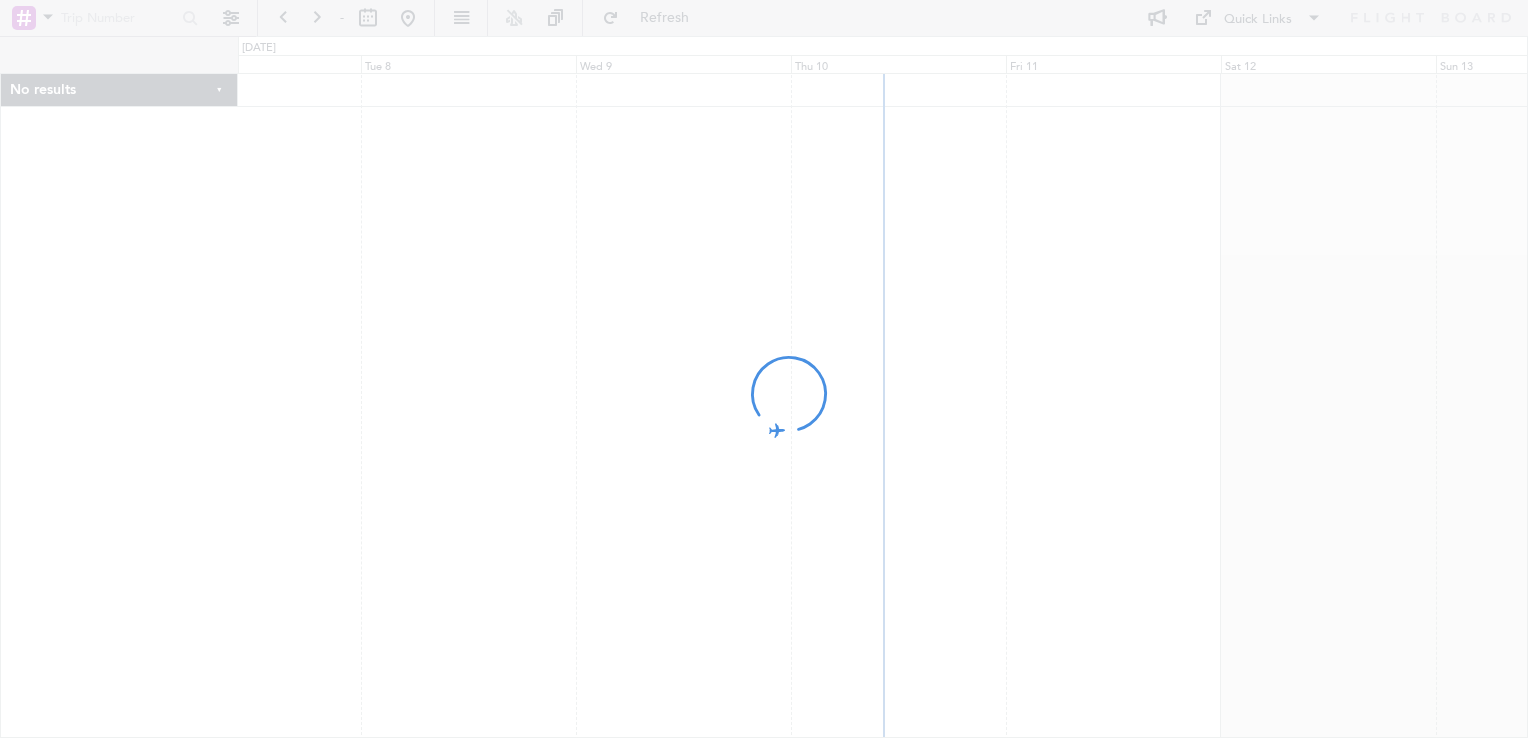 scroll, scrollTop: 0, scrollLeft: 0, axis: both 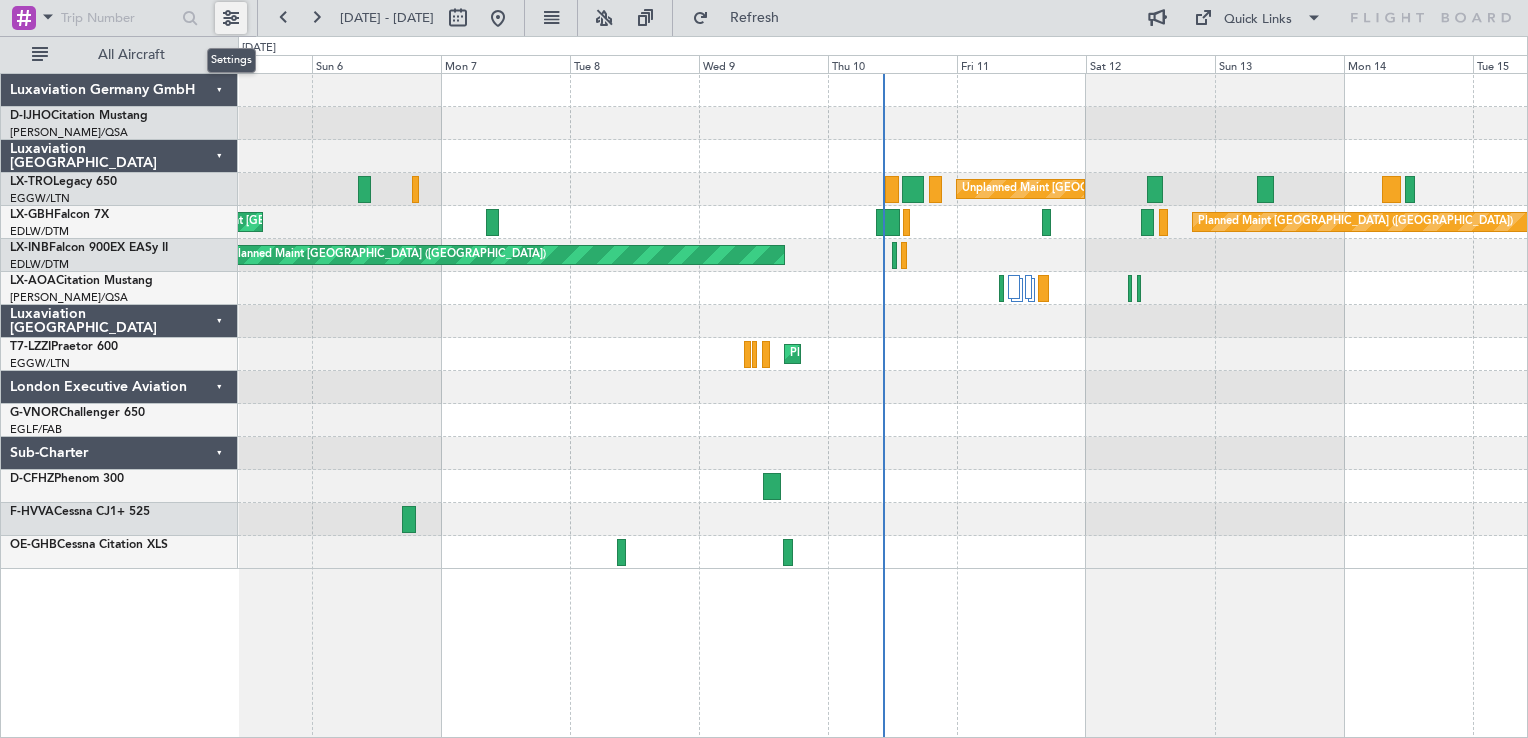 click at bounding box center [231, 18] 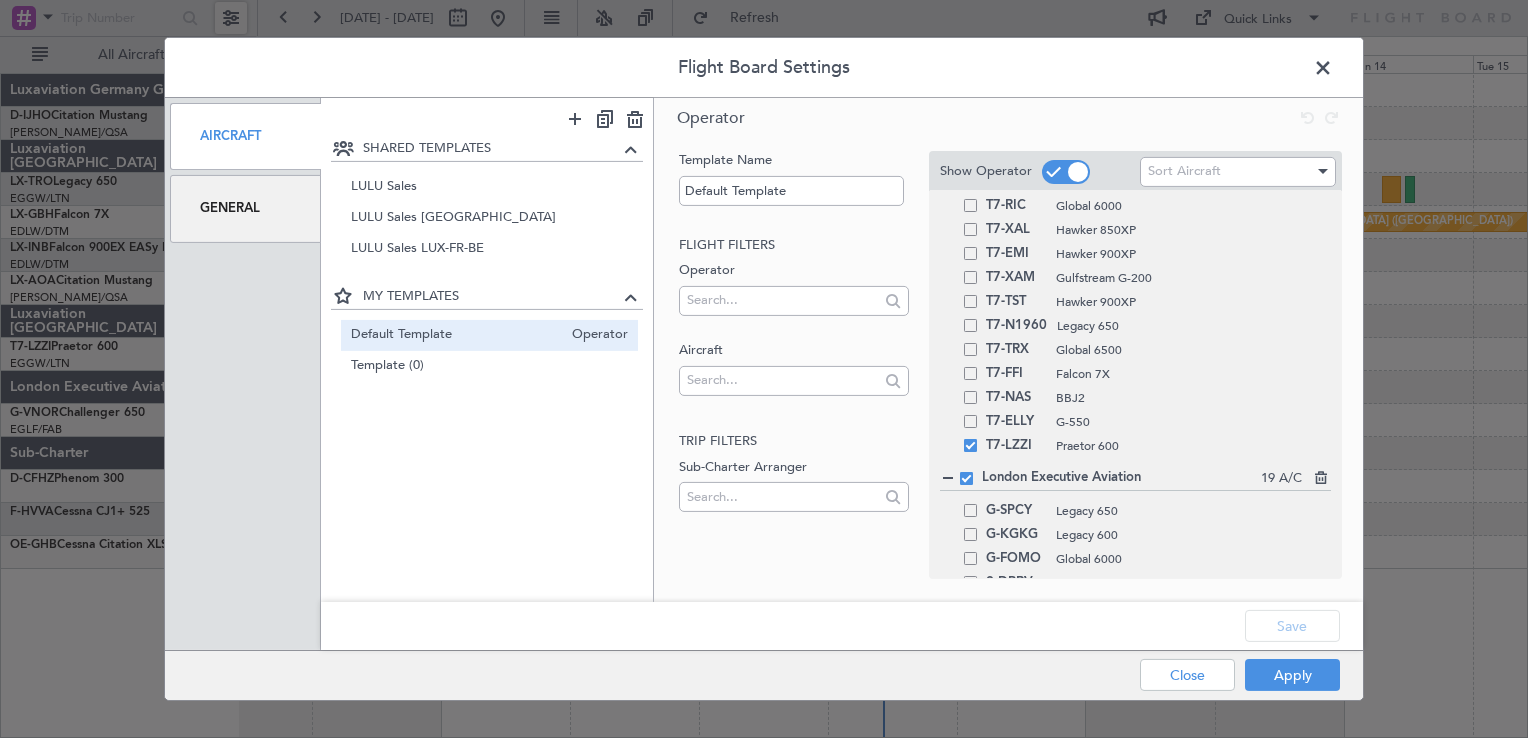 scroll, scrollTop: 339, scrollLeft: 0, axis: vertical 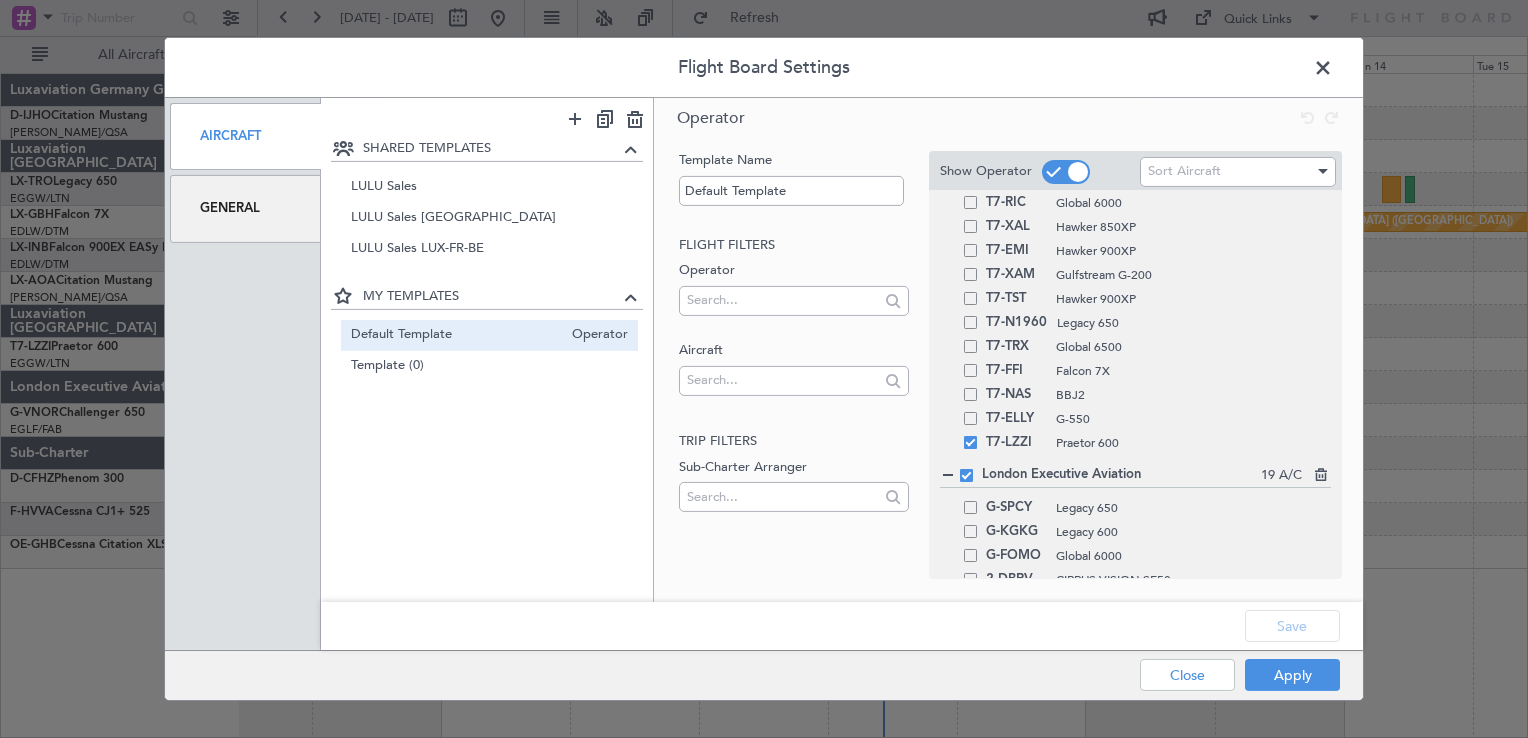 click on "London Executive Aviation   19 A/C" at bounding box center (1135, 476) 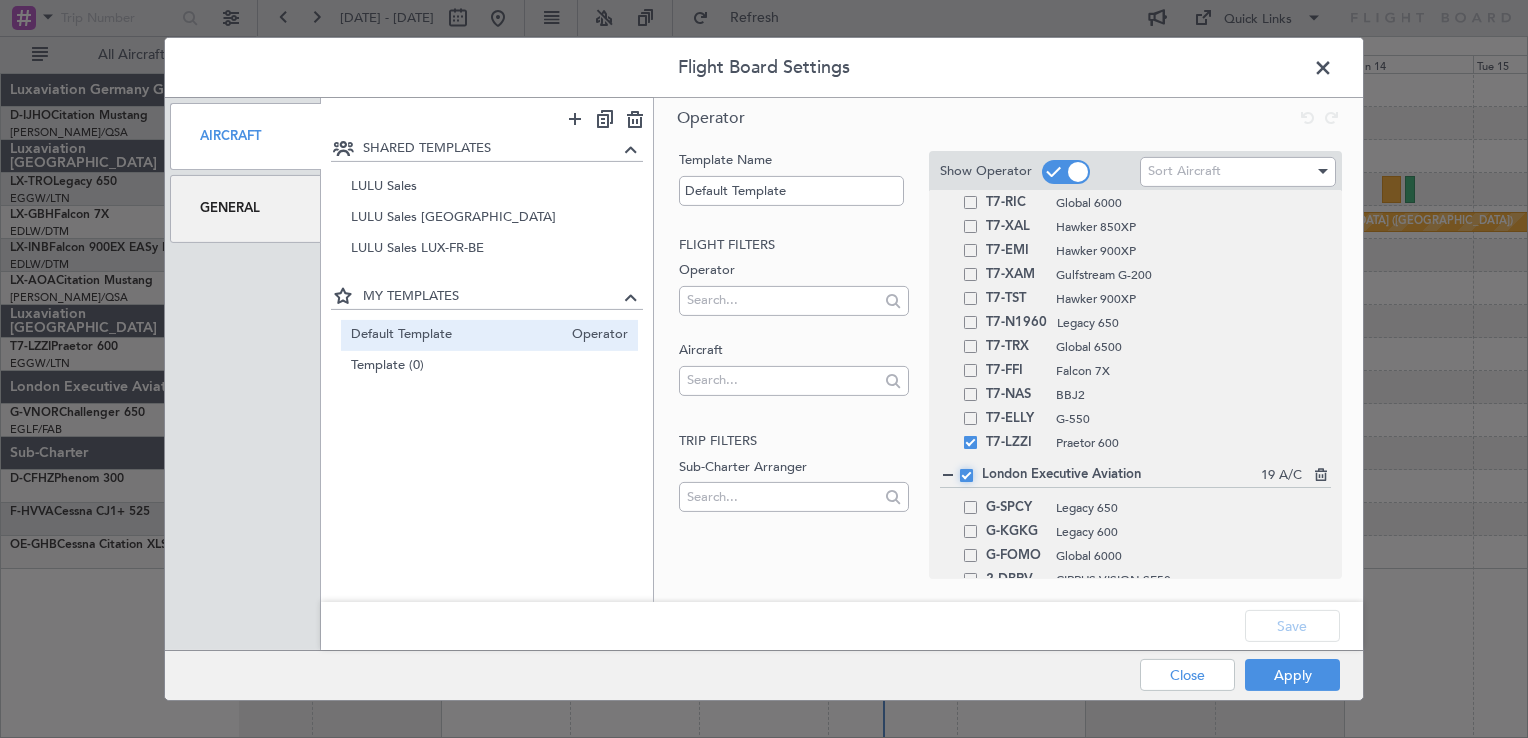 click at bounding box center (974, 469) 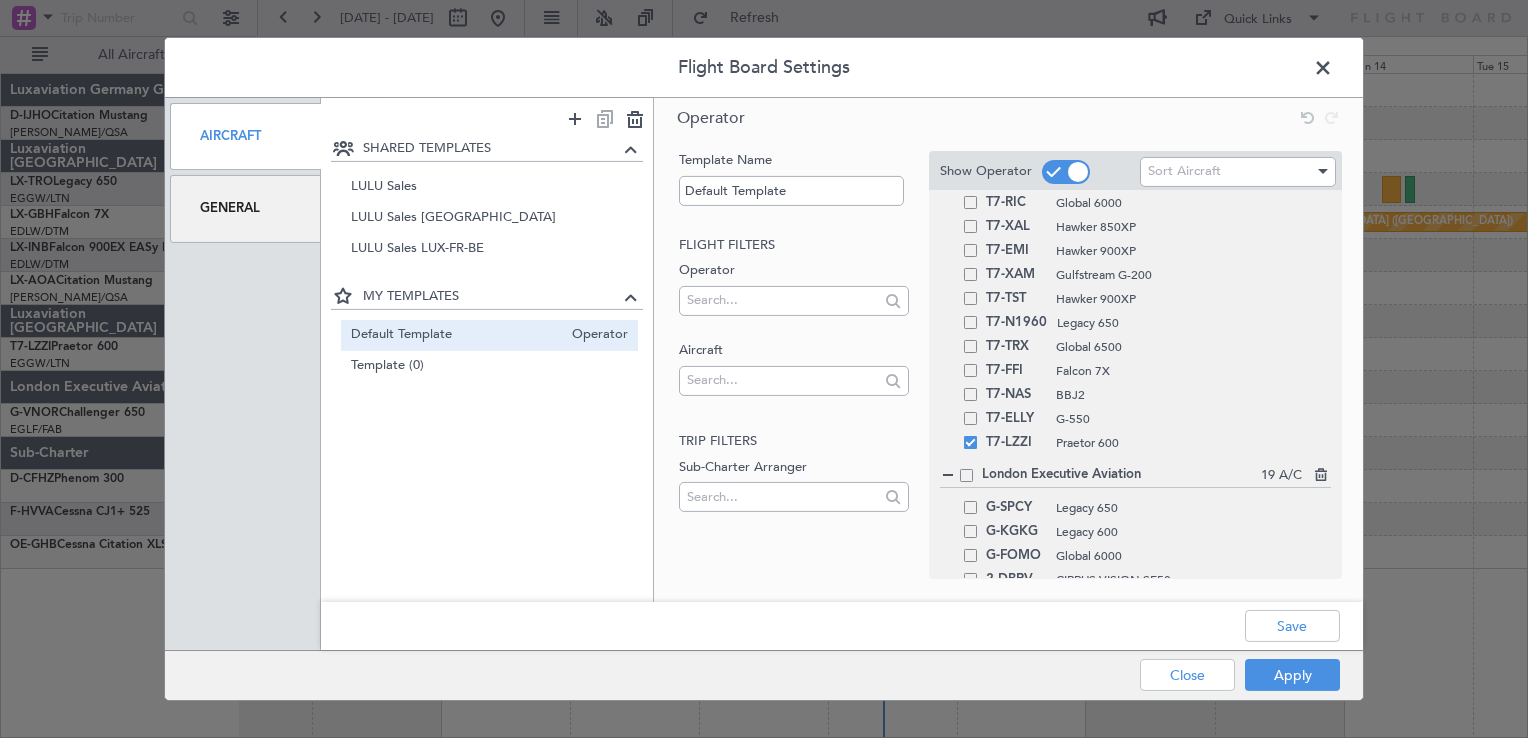 click at bounding box center [966, 475] 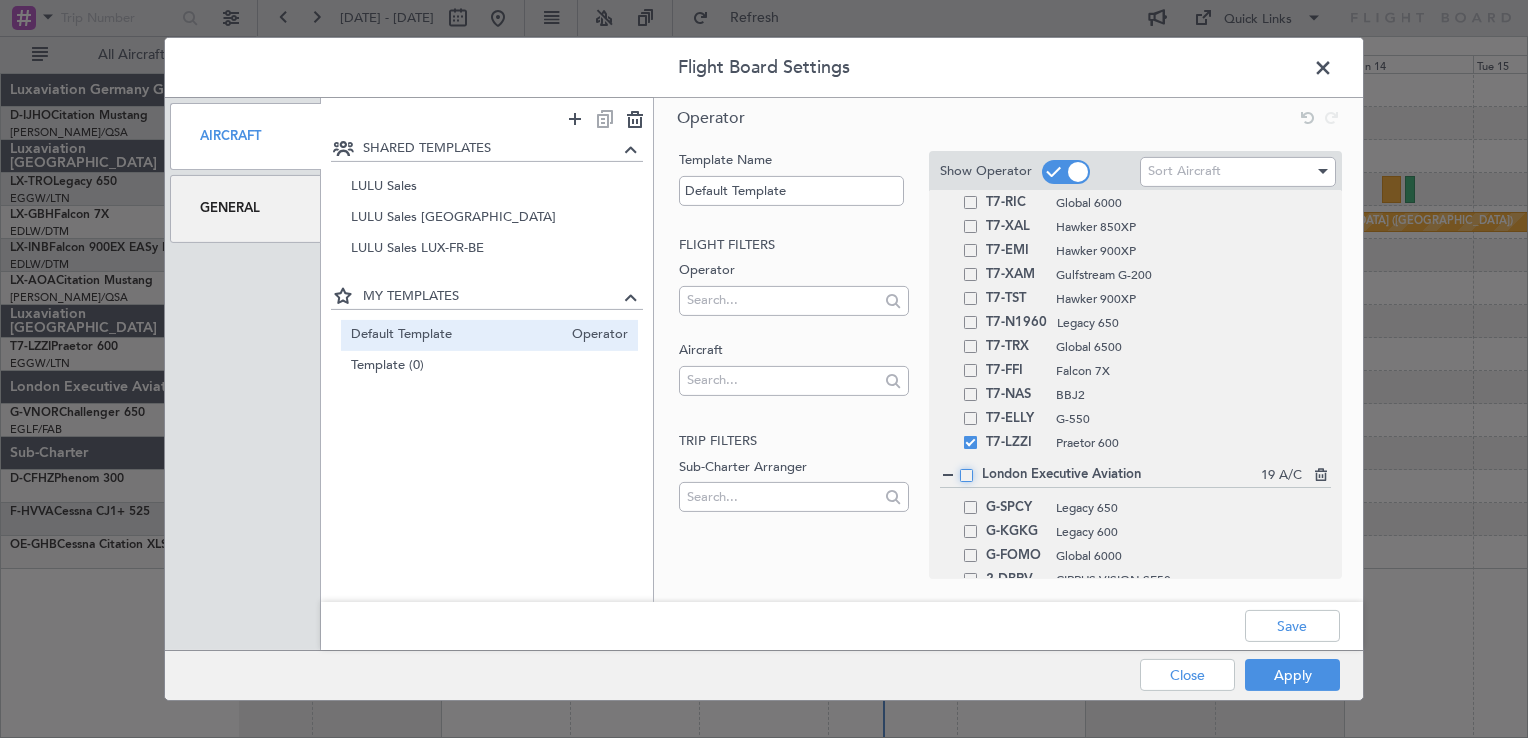 click at bounding box center (974, 469) 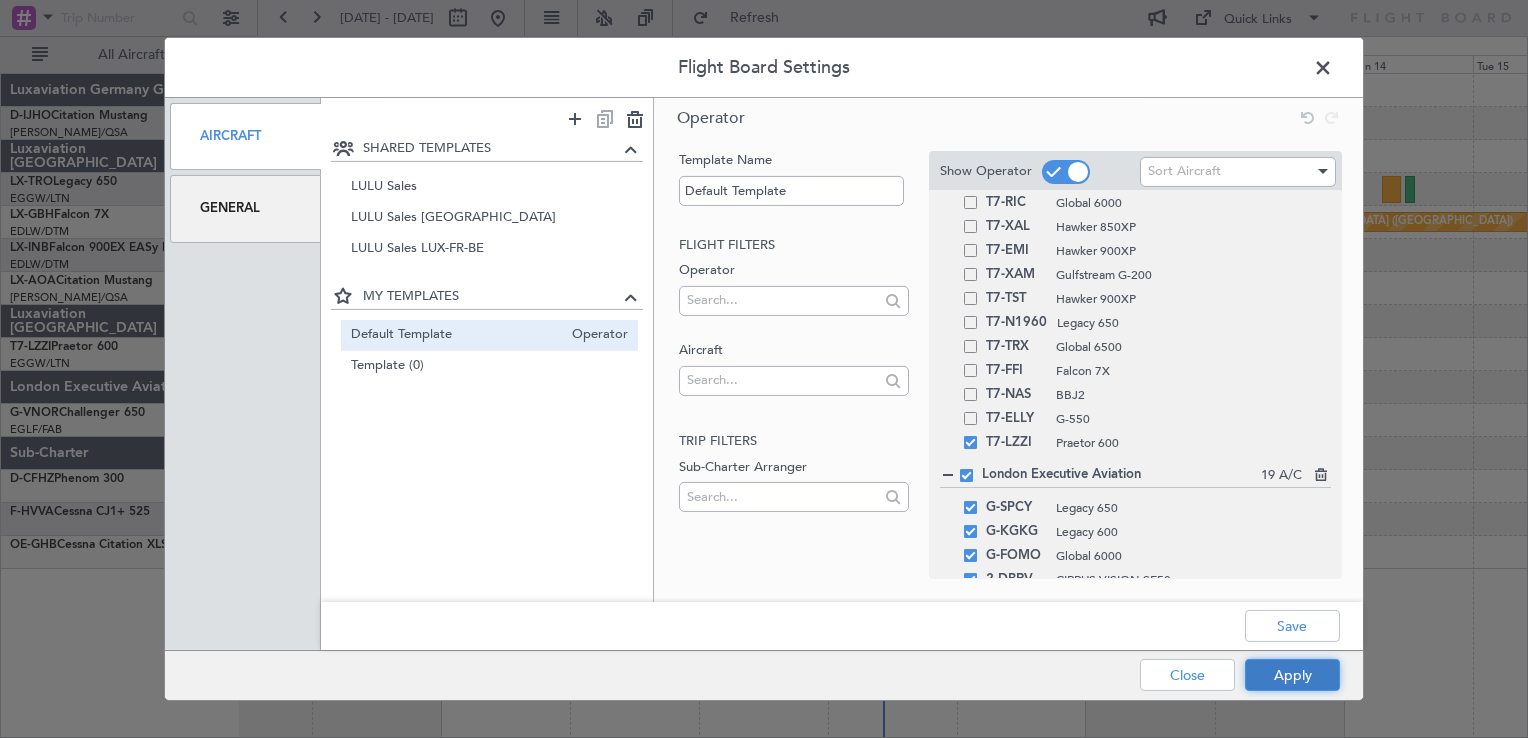click on "Apply" at bounding box center (1292, 675) 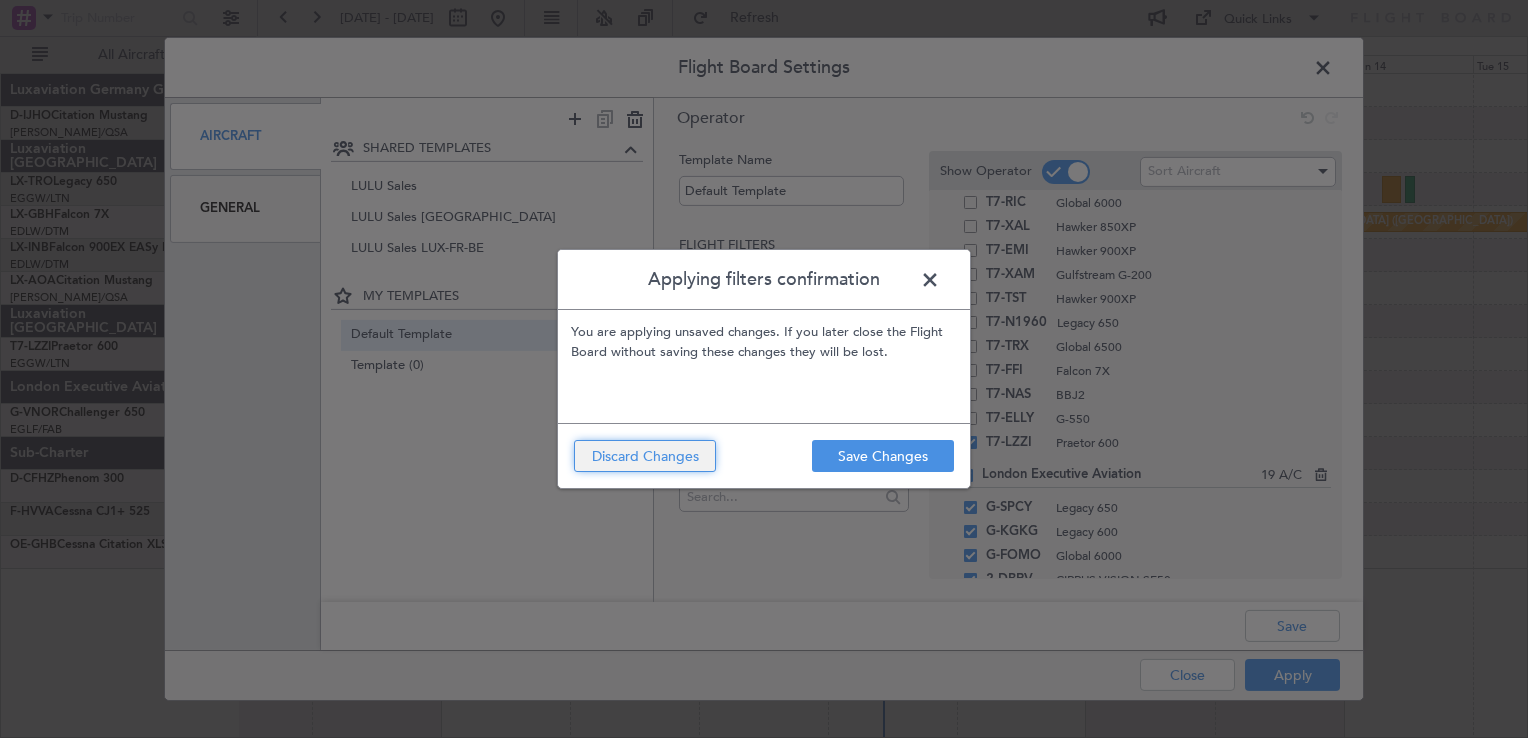 click on "Discard Changes" 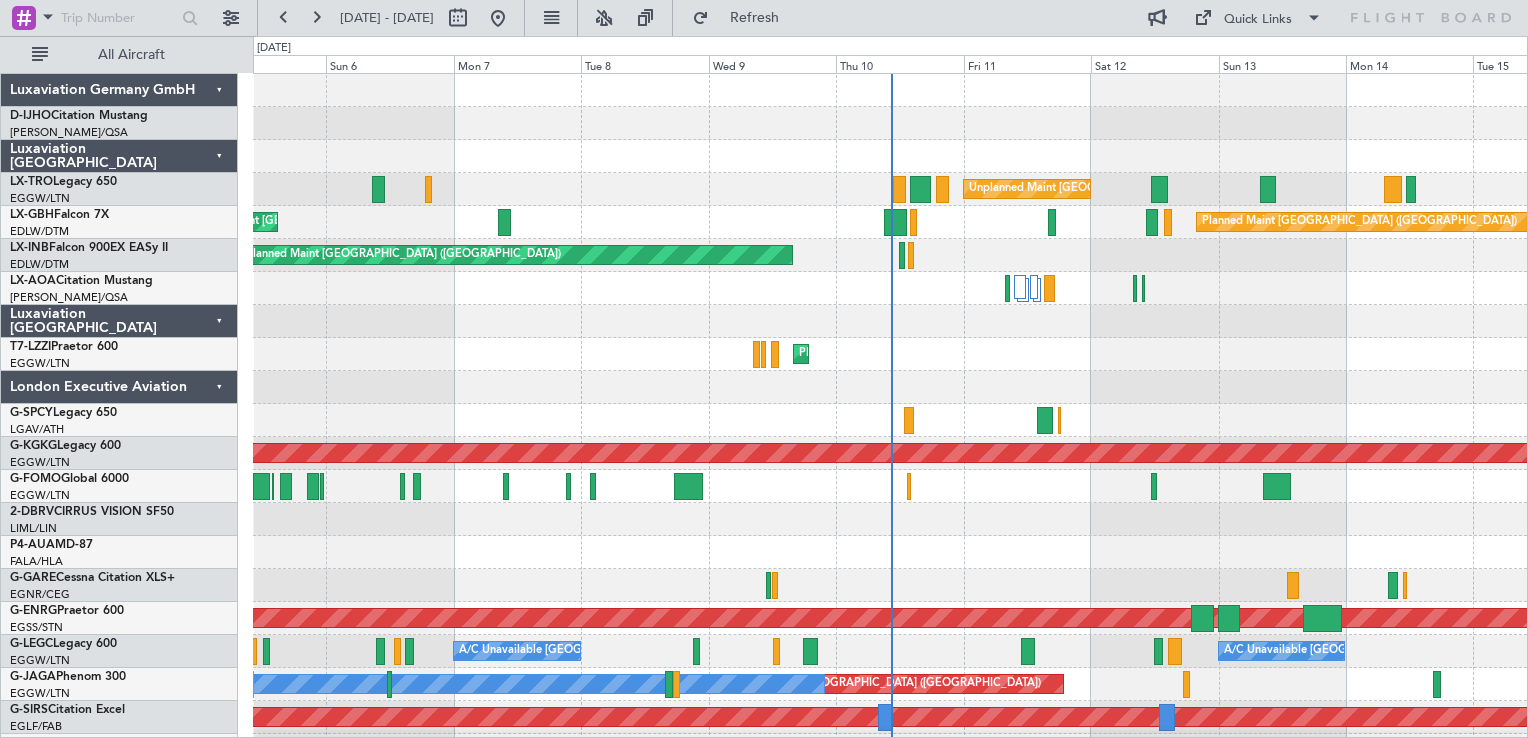 click on "Luxaviation Germany GmbH" 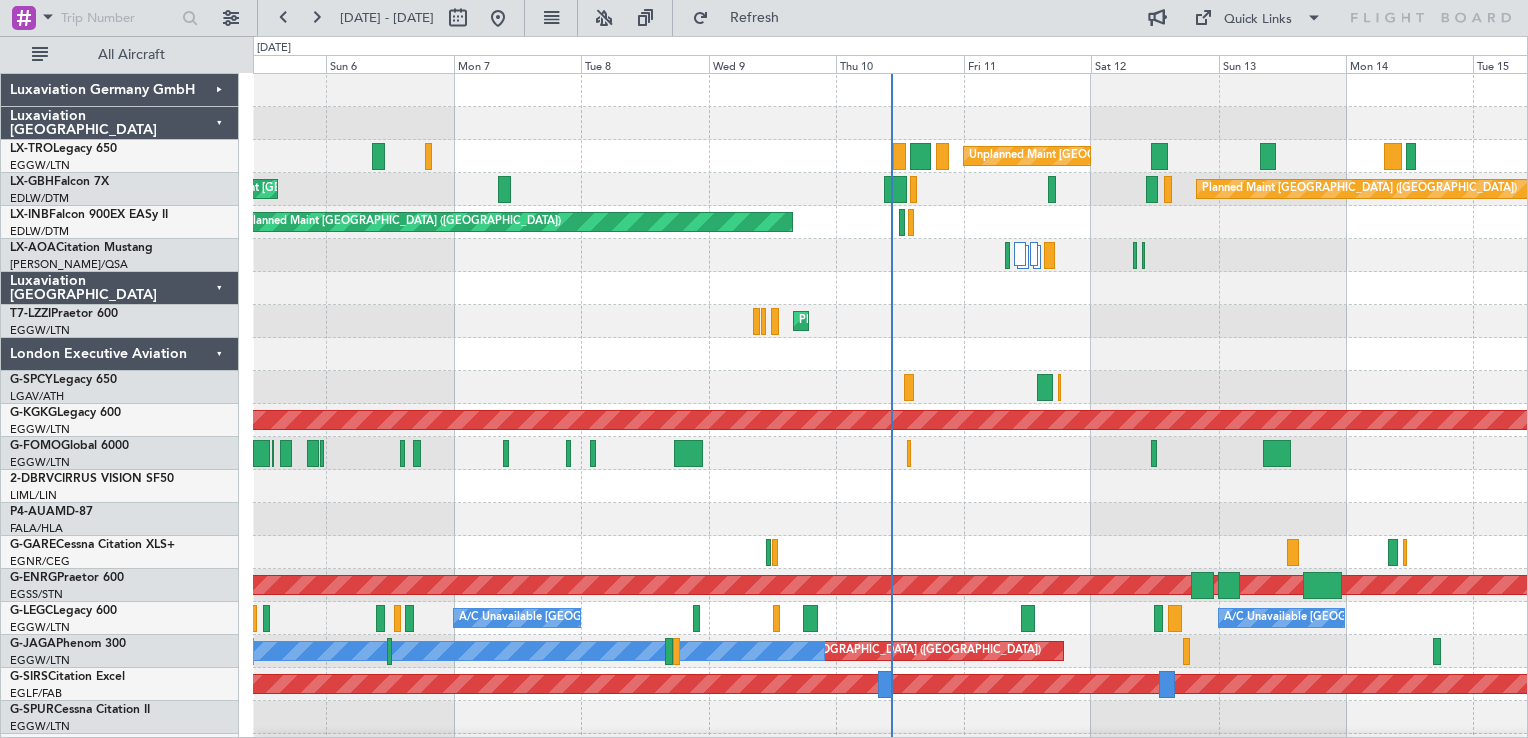 click on "Luxaviation [GEOGRAPHIC_DATA]" 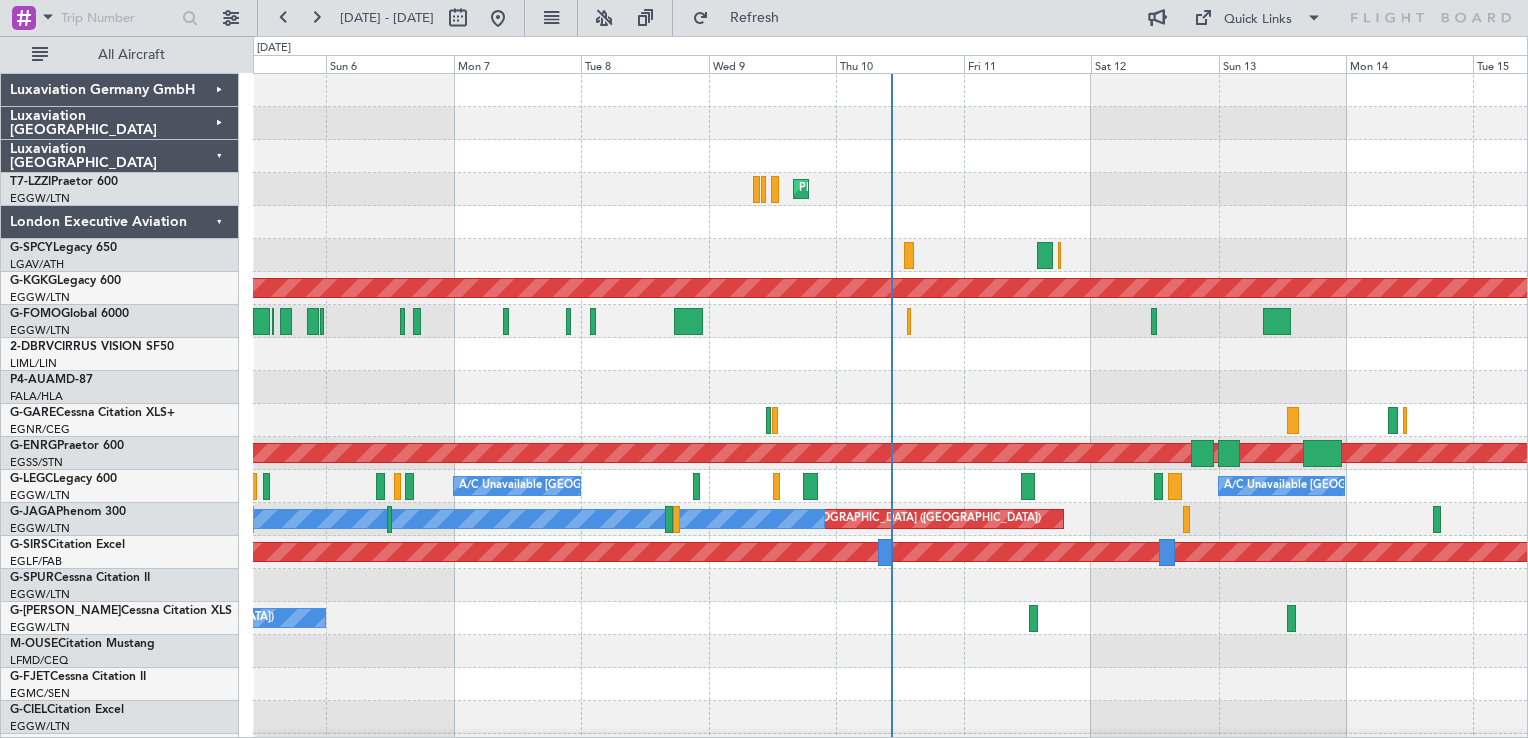 click on "Luxaviation [GEOGRAPHIC_DATA]" 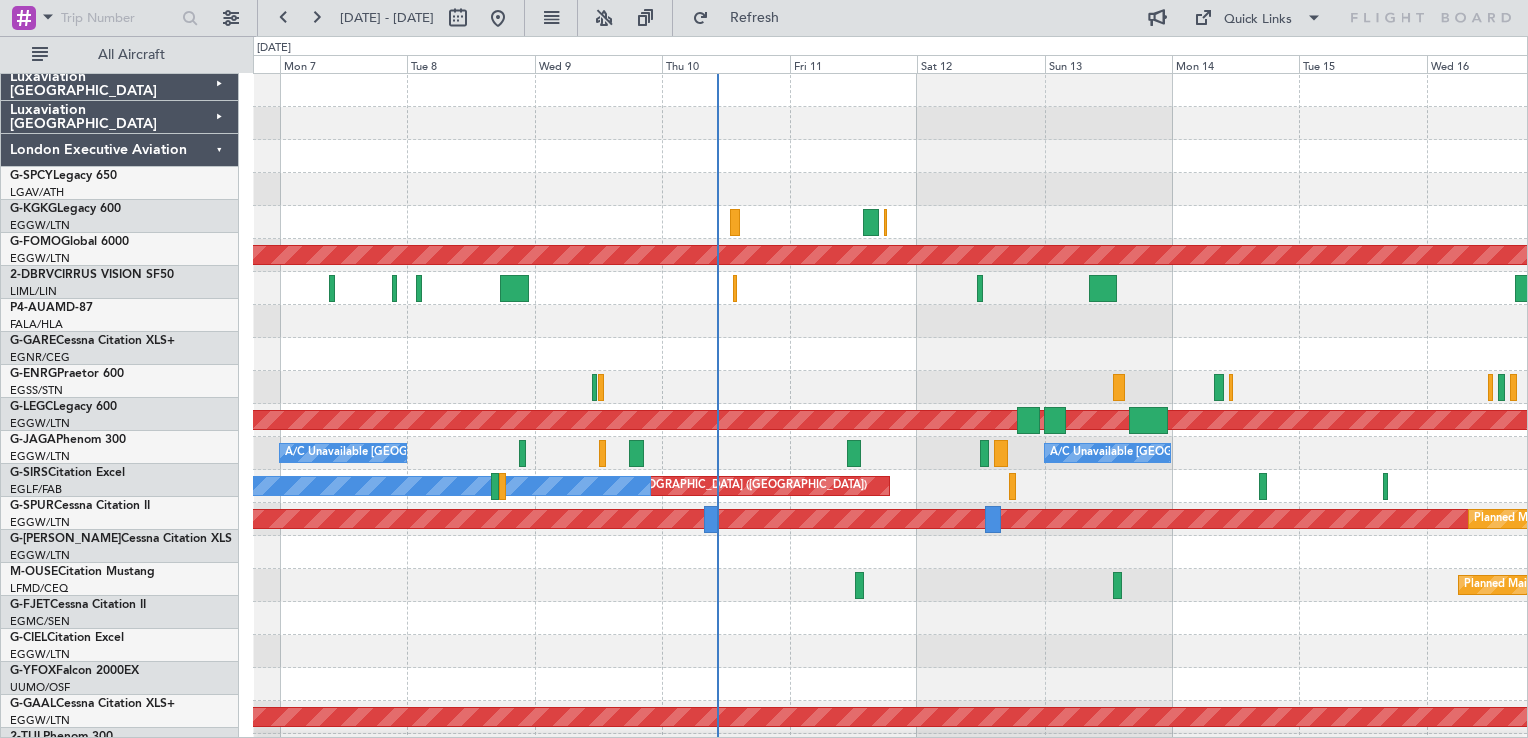 click 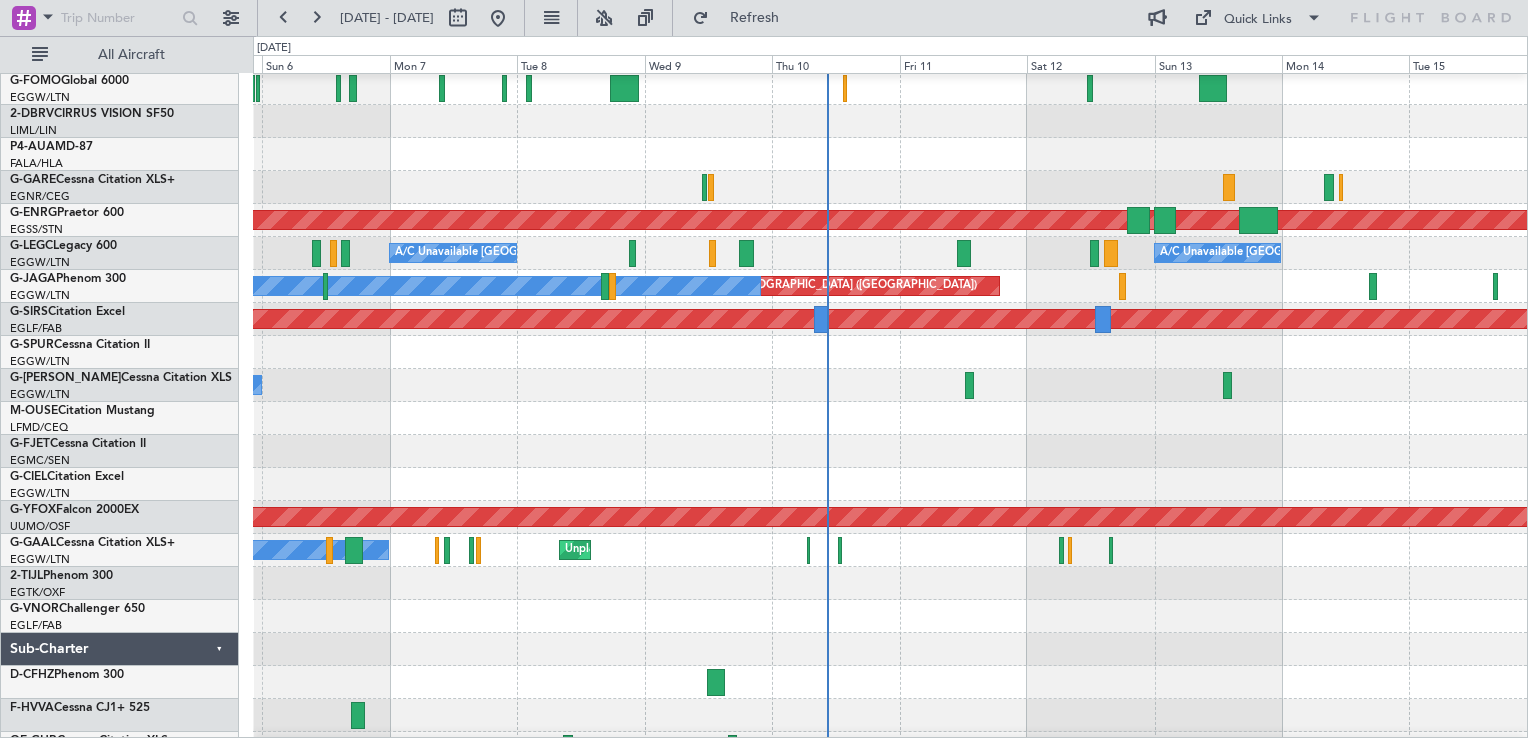 scroll, scrollTop: 226, scrollLeft: 0, axis: vertical 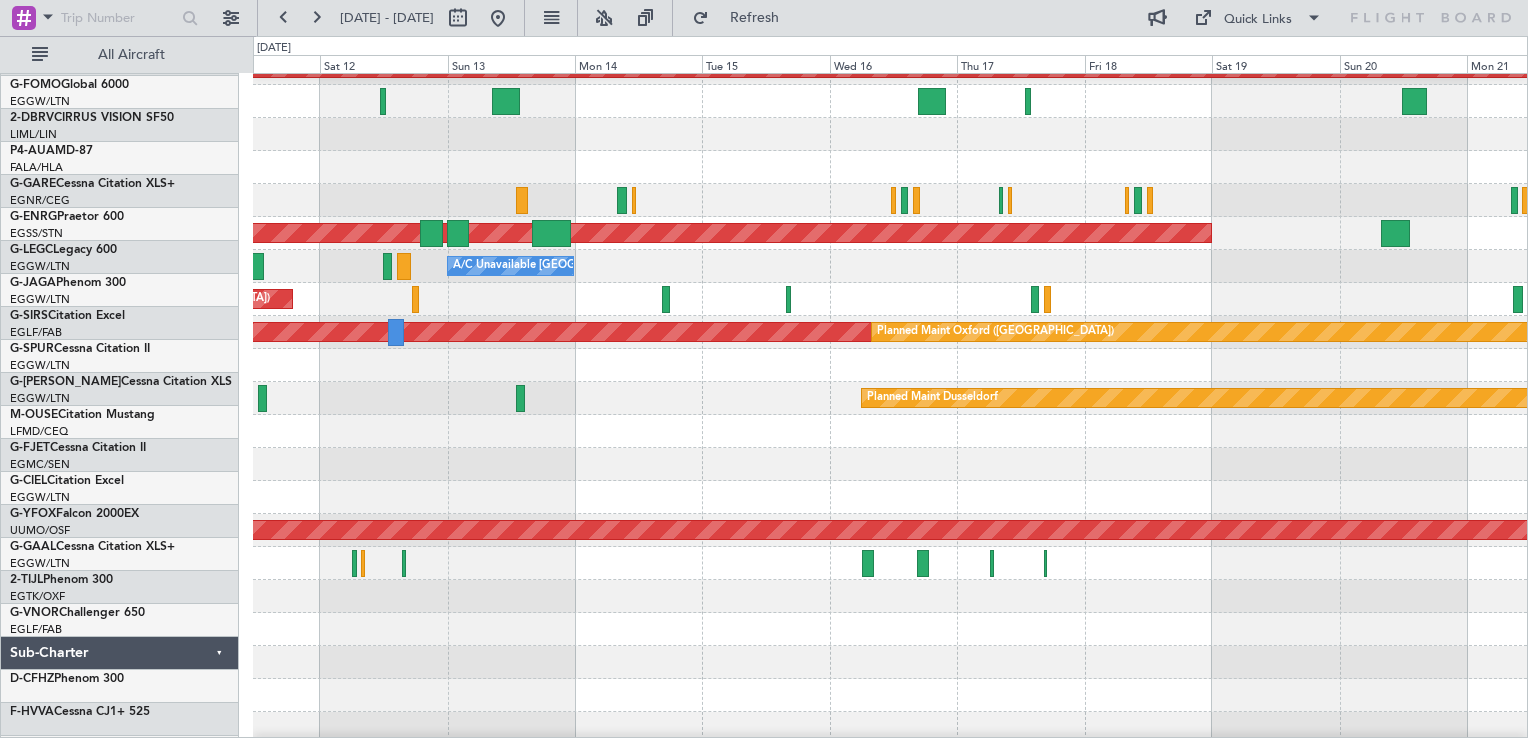 click 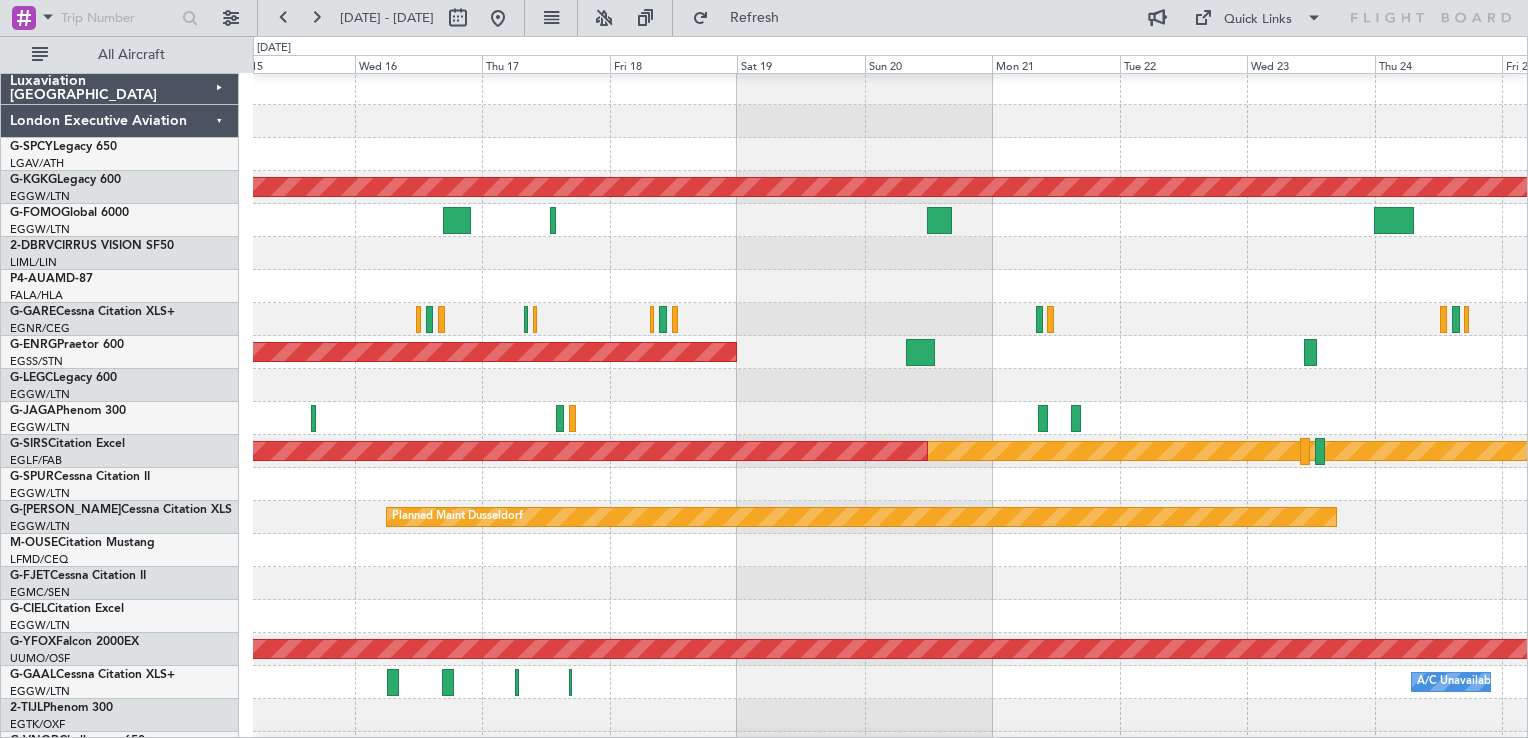 scroll, scrollTop: 94, scrollLeft: 0, axis: vertical 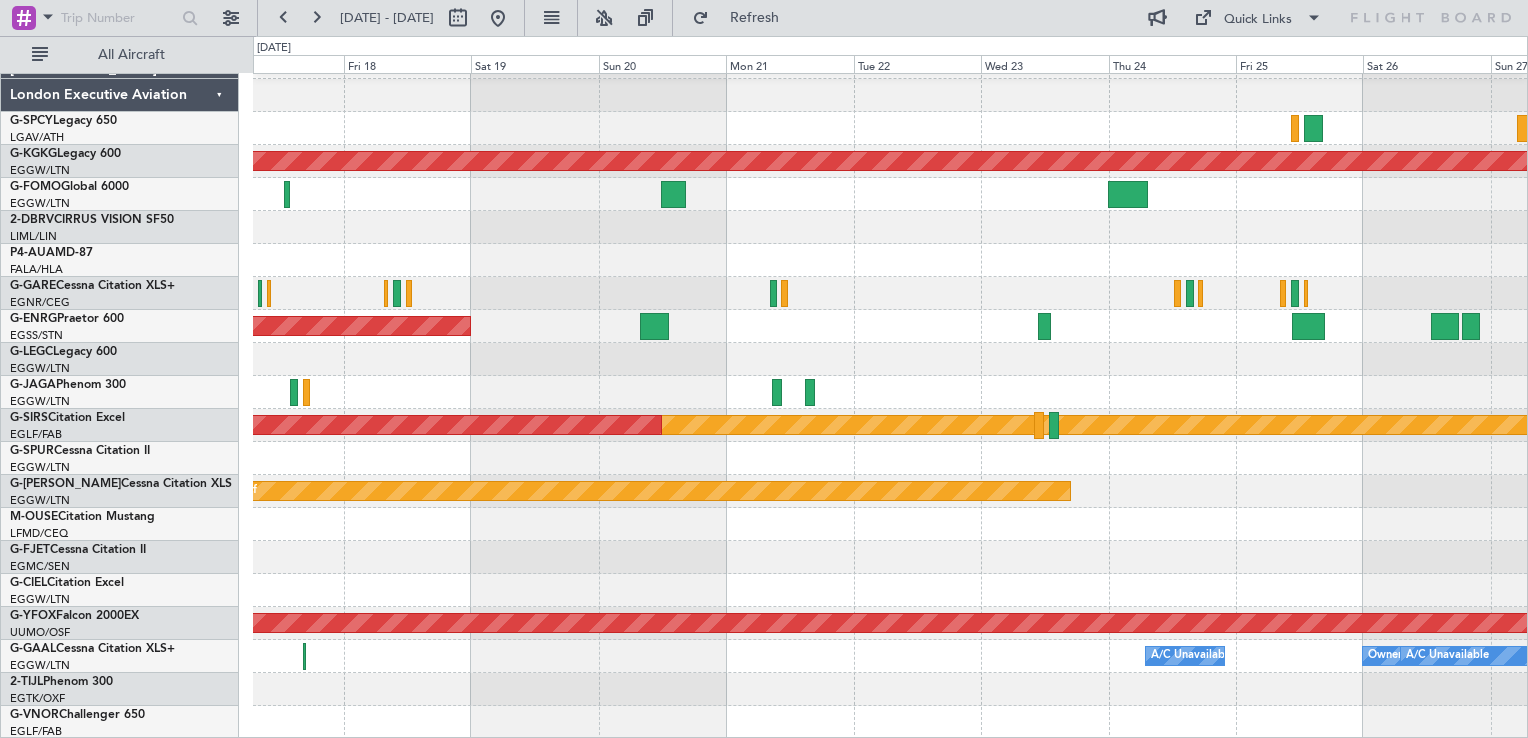 click on "AOG Maint [GEOGRAPHIC_DATA] (Ataturk)
AOG Maint [GEOGRAPHIC_DATA] ([GEOGRAPHIC_DATA])
Owner
Planned Maint [GEOGRAPHIC_DATA] ([GEOGRAPHIC_DATA])
AOG Maint London ([GEOGRAPHIC_DATA])
Planned [GEOGRAPHIC_DATA]
AOG Maint Ostafyevo
A/C Unavailable
Owner [GEOGRAPHIC_DATA] ([GEOGRAPHIC_DATA])
A/C Unavailable
A/C Unavailable" 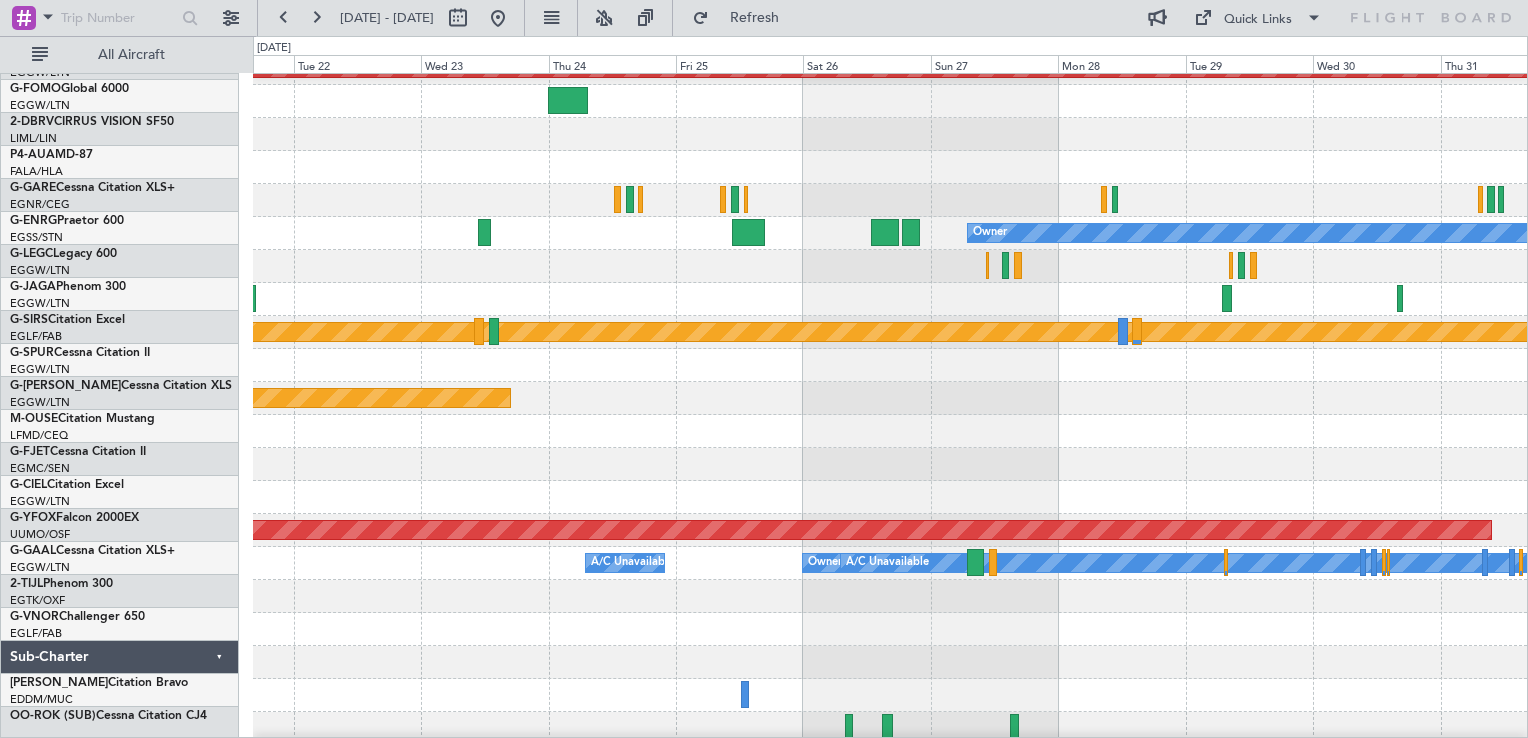 scroll, scrollTop: 164, scrollLeft: 0, axis: vertical 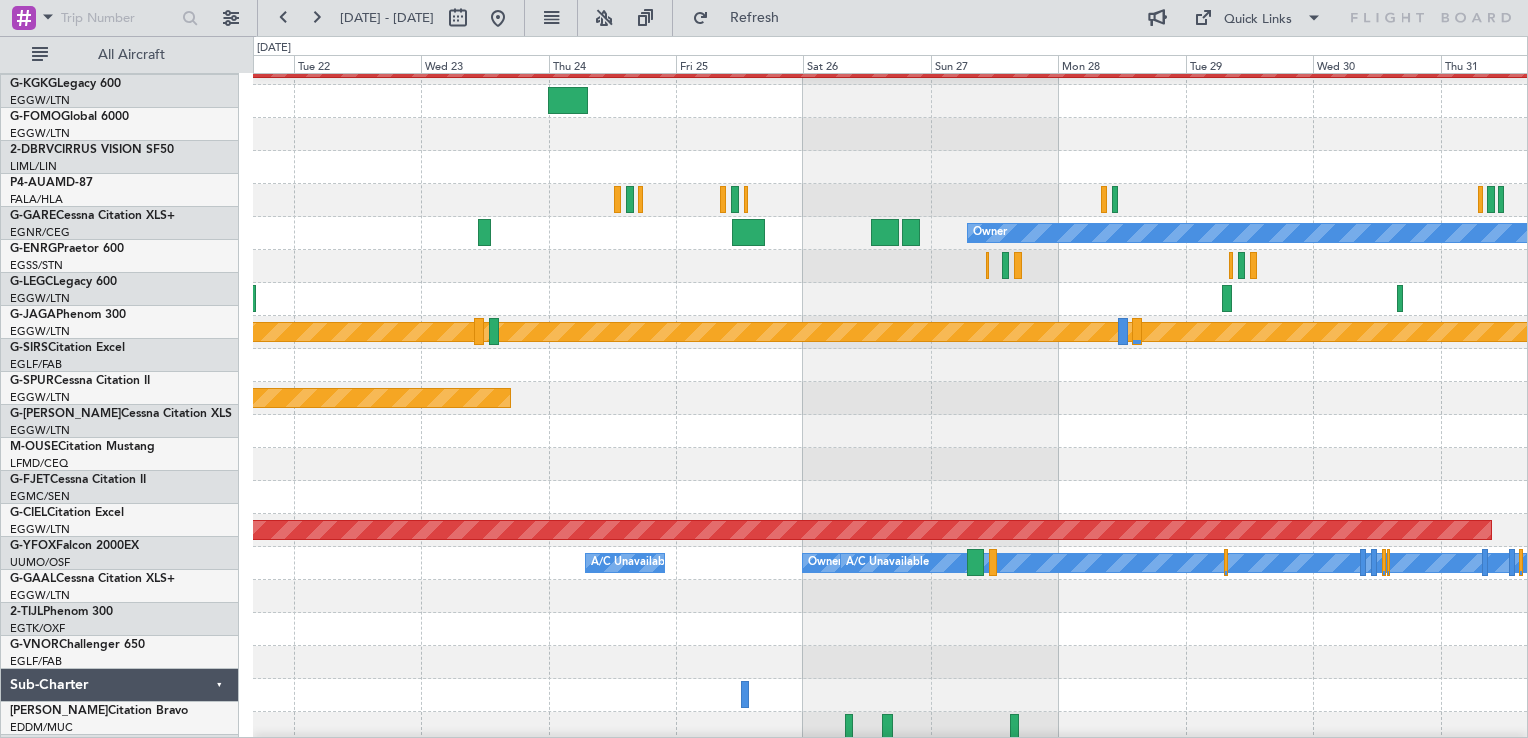 click on "Planned Maint Dusseldorf" 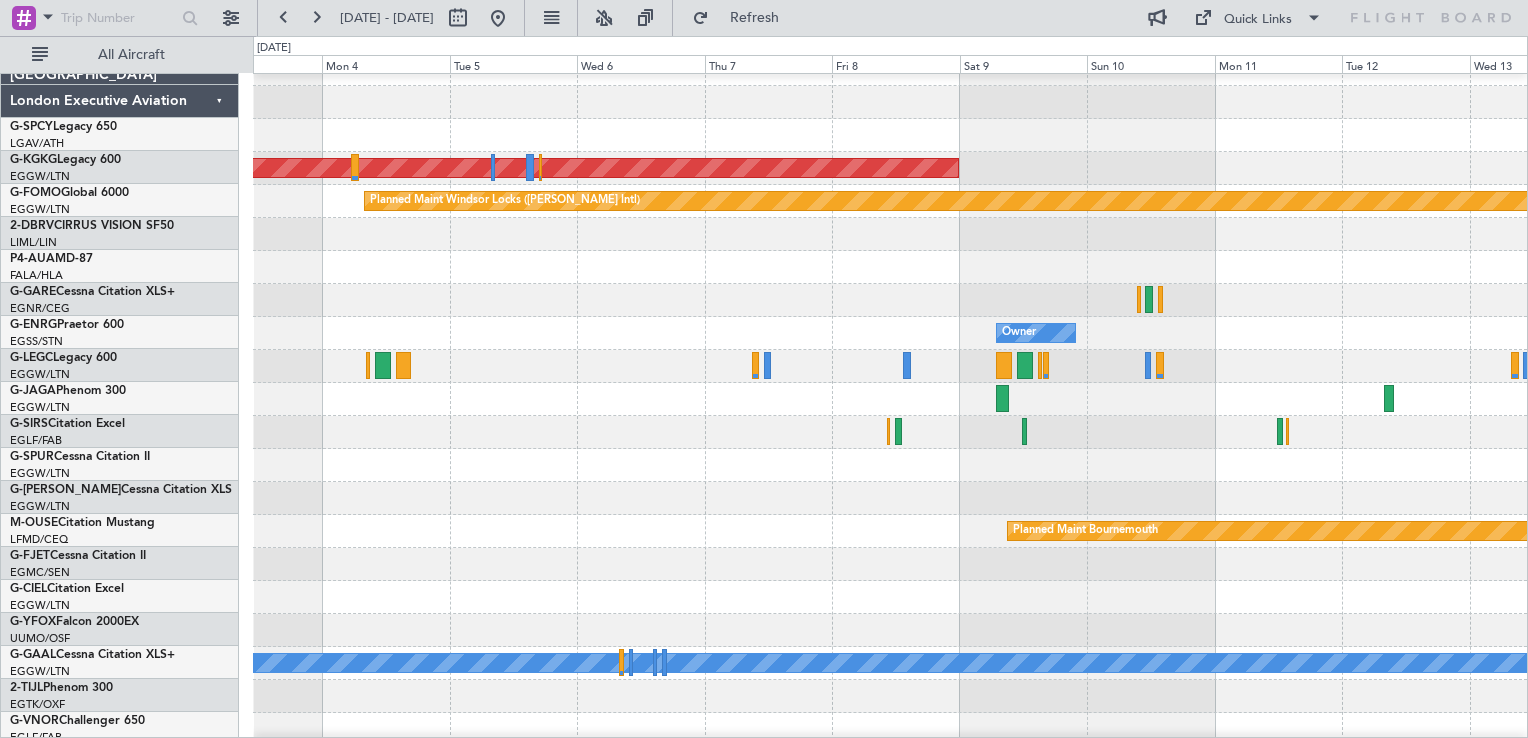 scroll, scrollTop: 87, scrollLeft: 0, axis: vertical 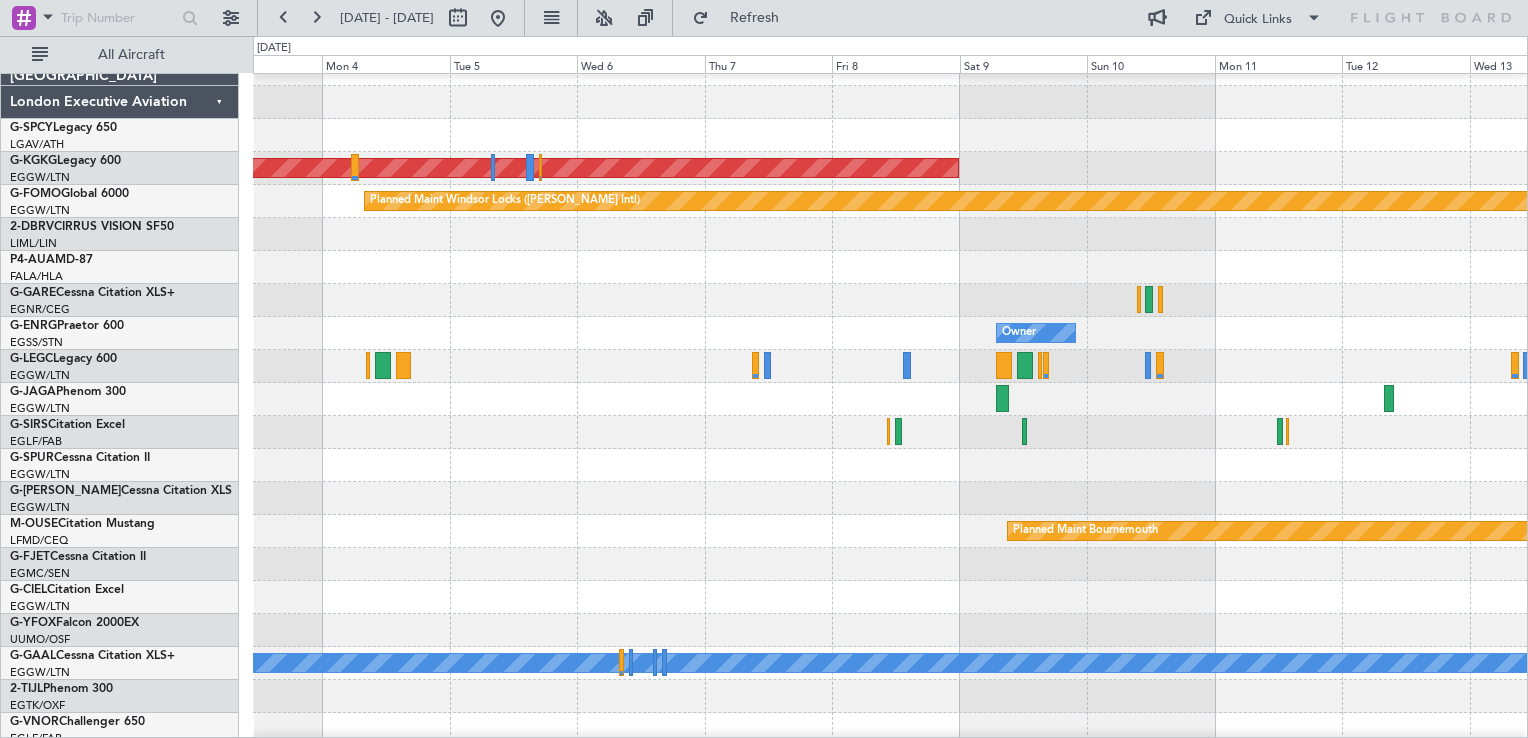 click 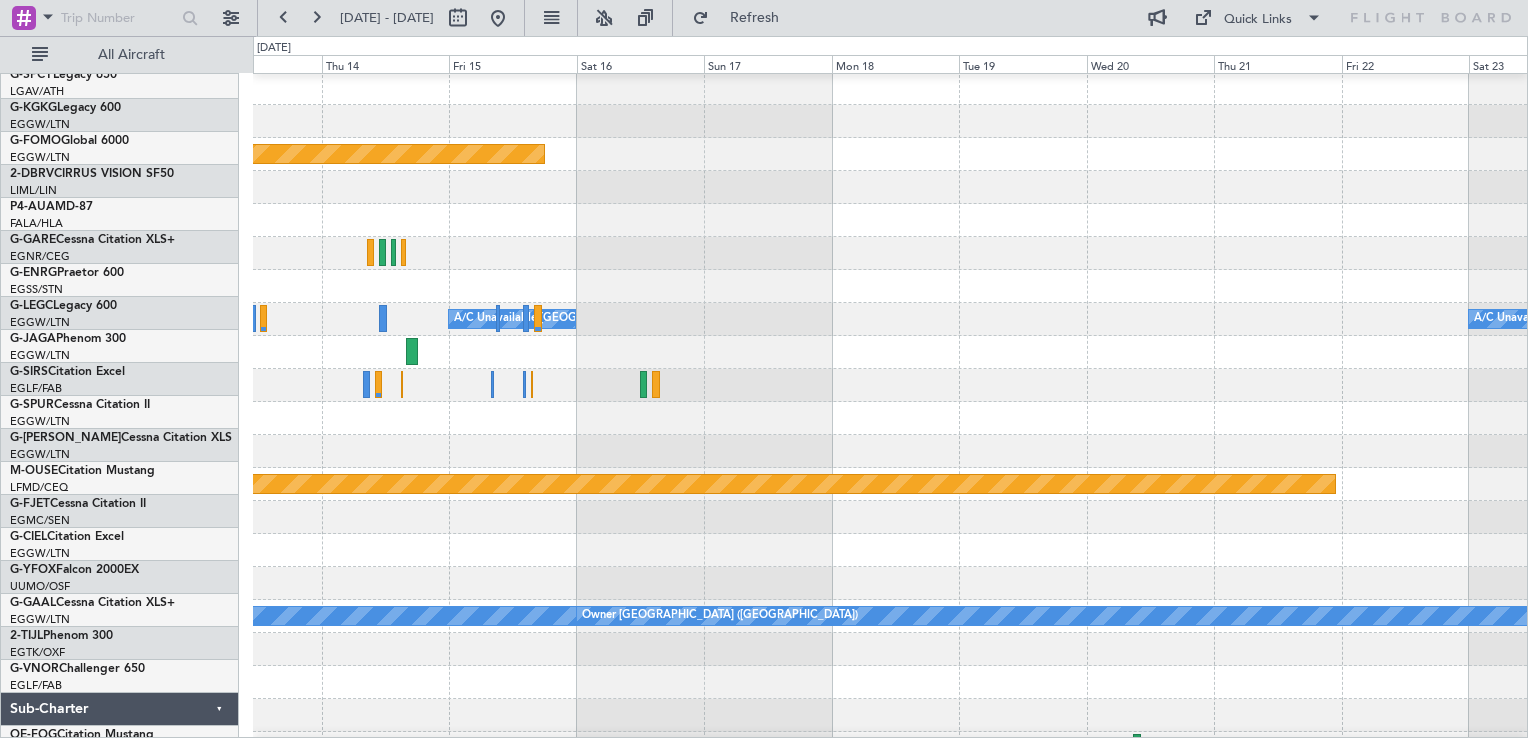scroll, scrollTop: 134, scrollLeft: 0, axis: vertical 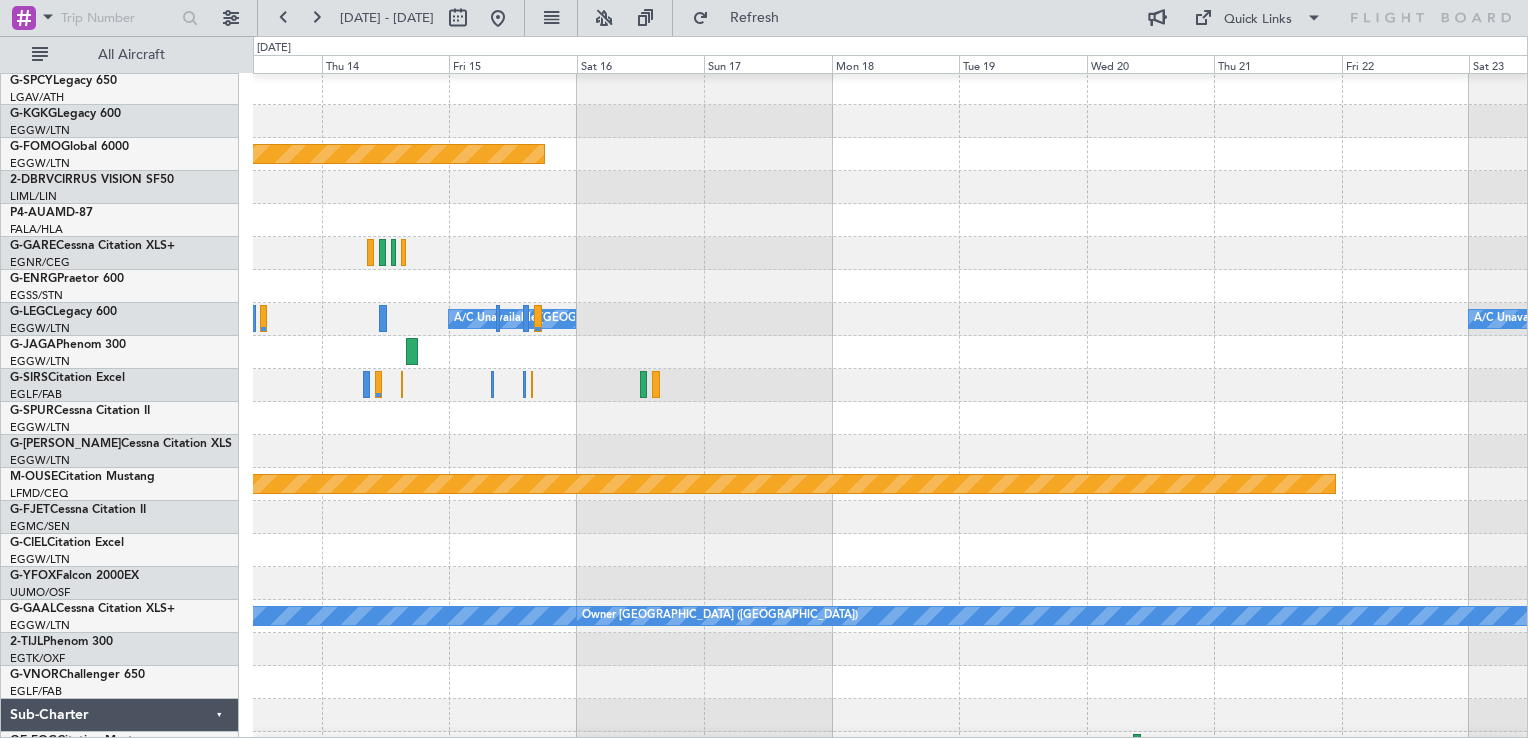 click 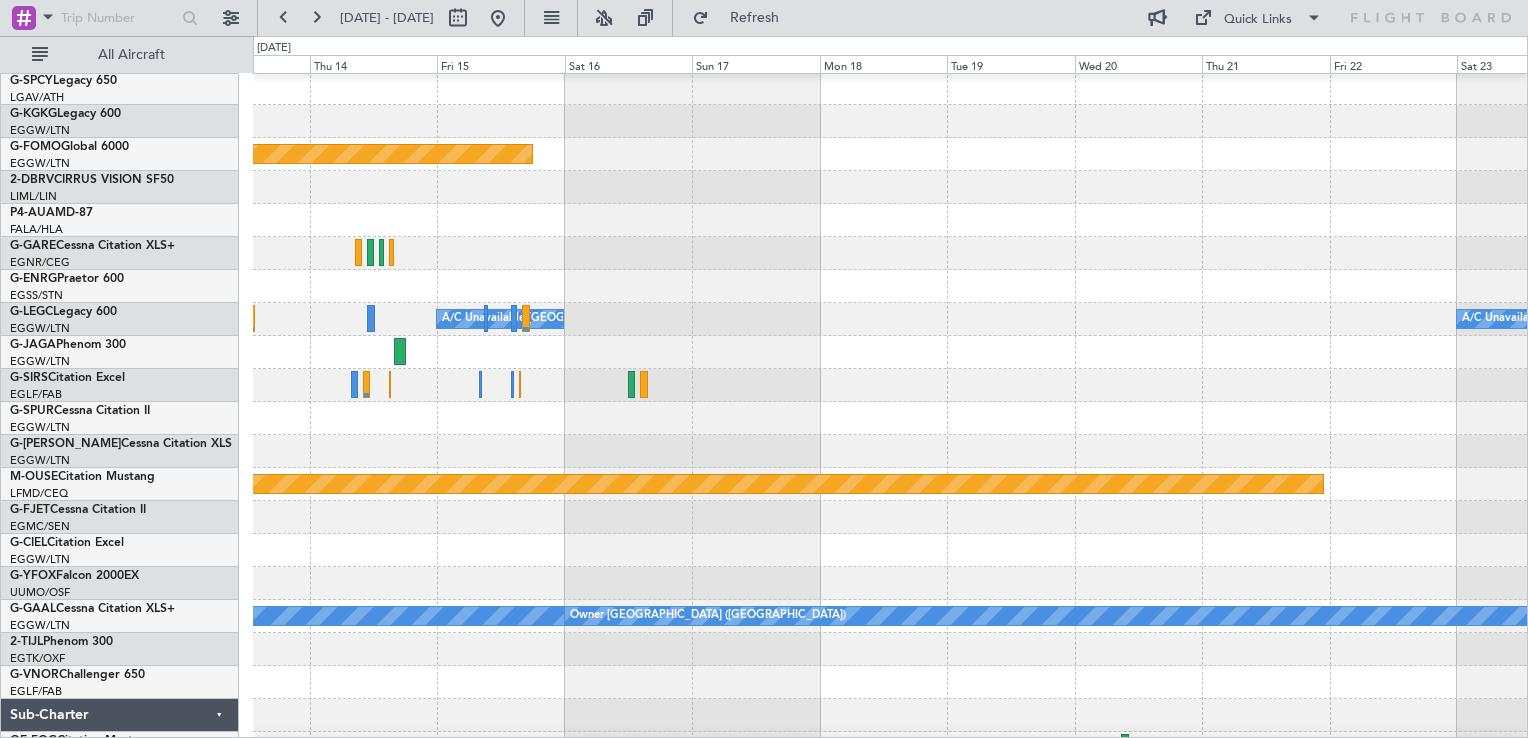 scroll, scrollTop: 160, scrollLeft: 0, axis: vertical 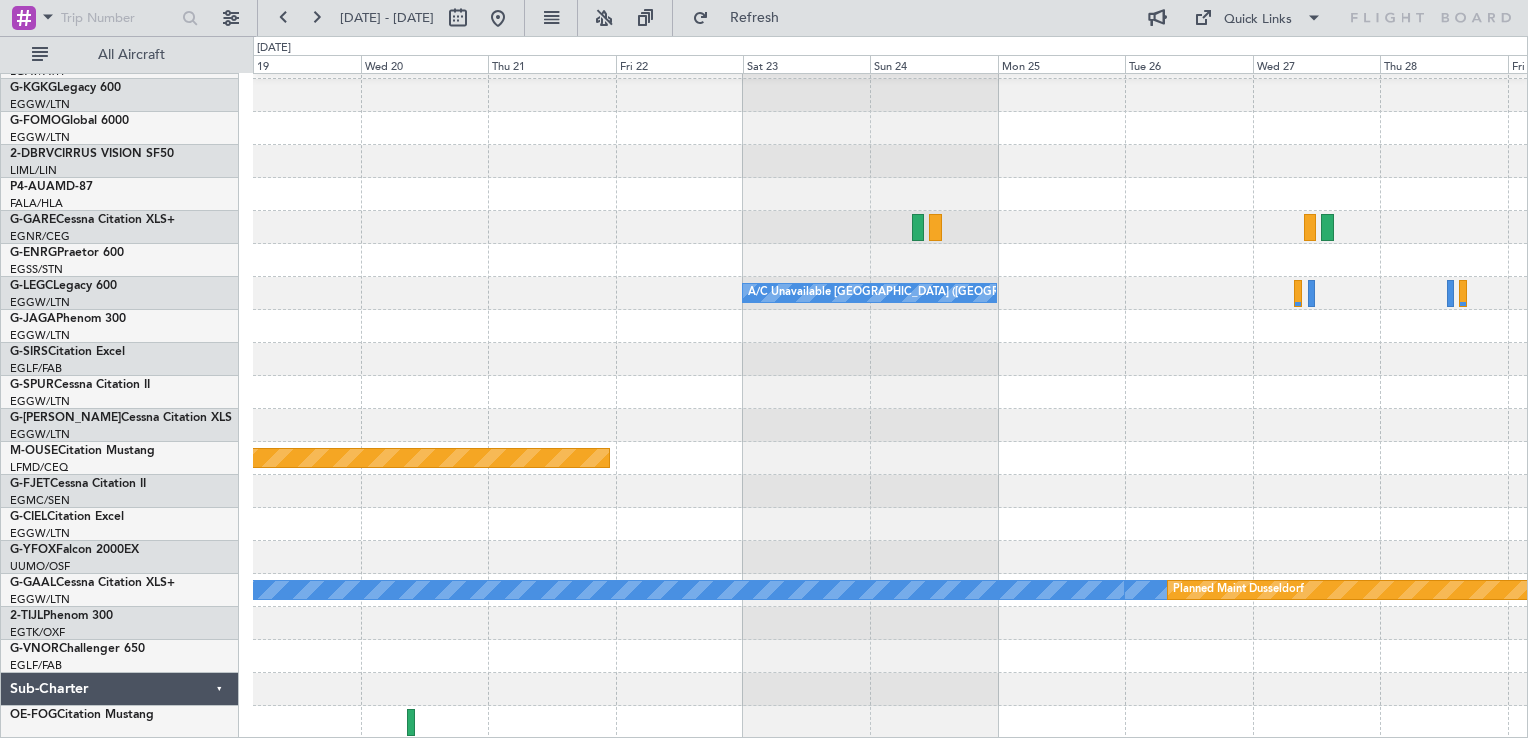 click on "A/C Unavailable [GEOGRAPHIC_DATA] ([GEOGRAPHIC_DATA])
Planned Maint [GEOGRAPHIC_DATA]
A/C Unavailable
Owner [GEOGRAPHIC_DATA] ([GEOGRAPHIC_DATA])
Planned [GEOGRAPHIC_DATA]" 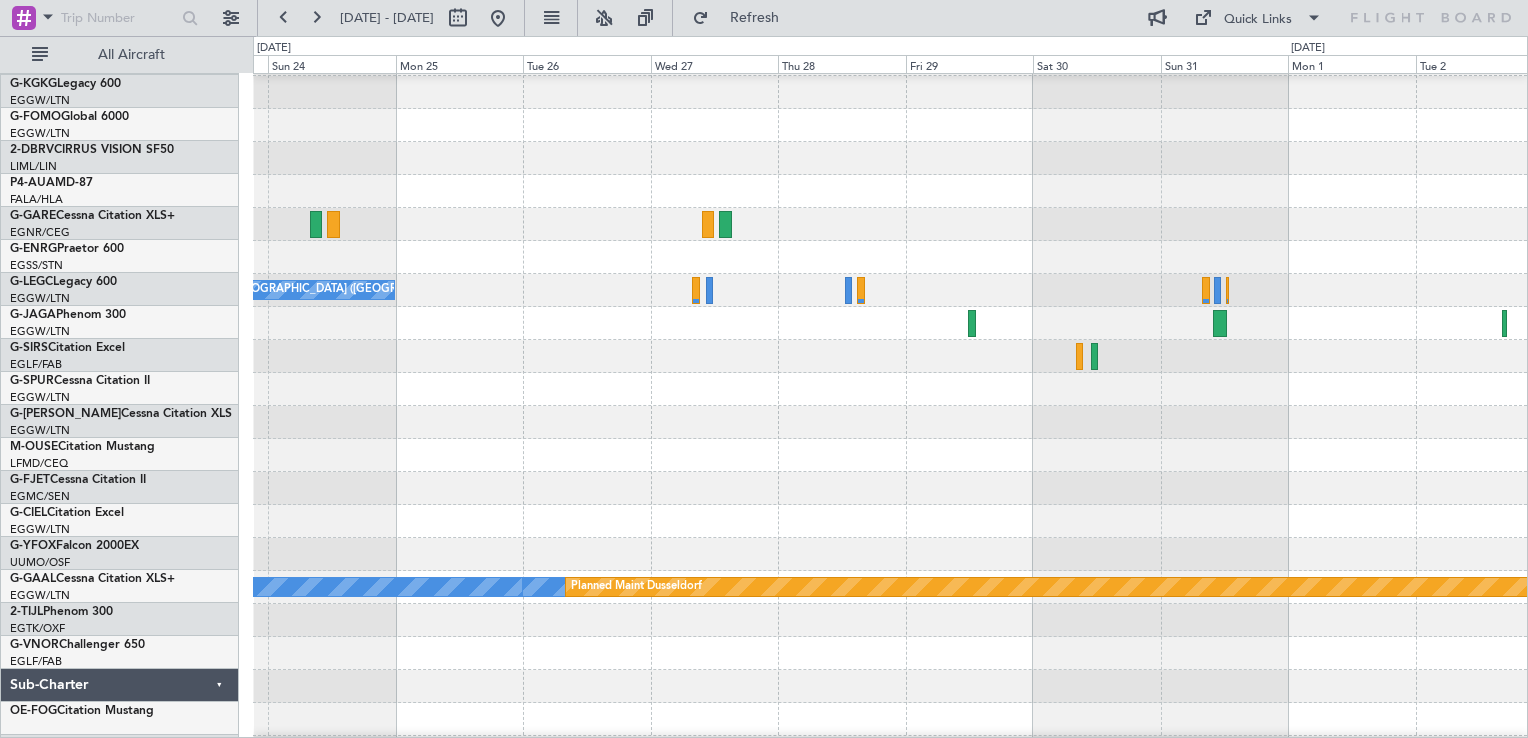 click 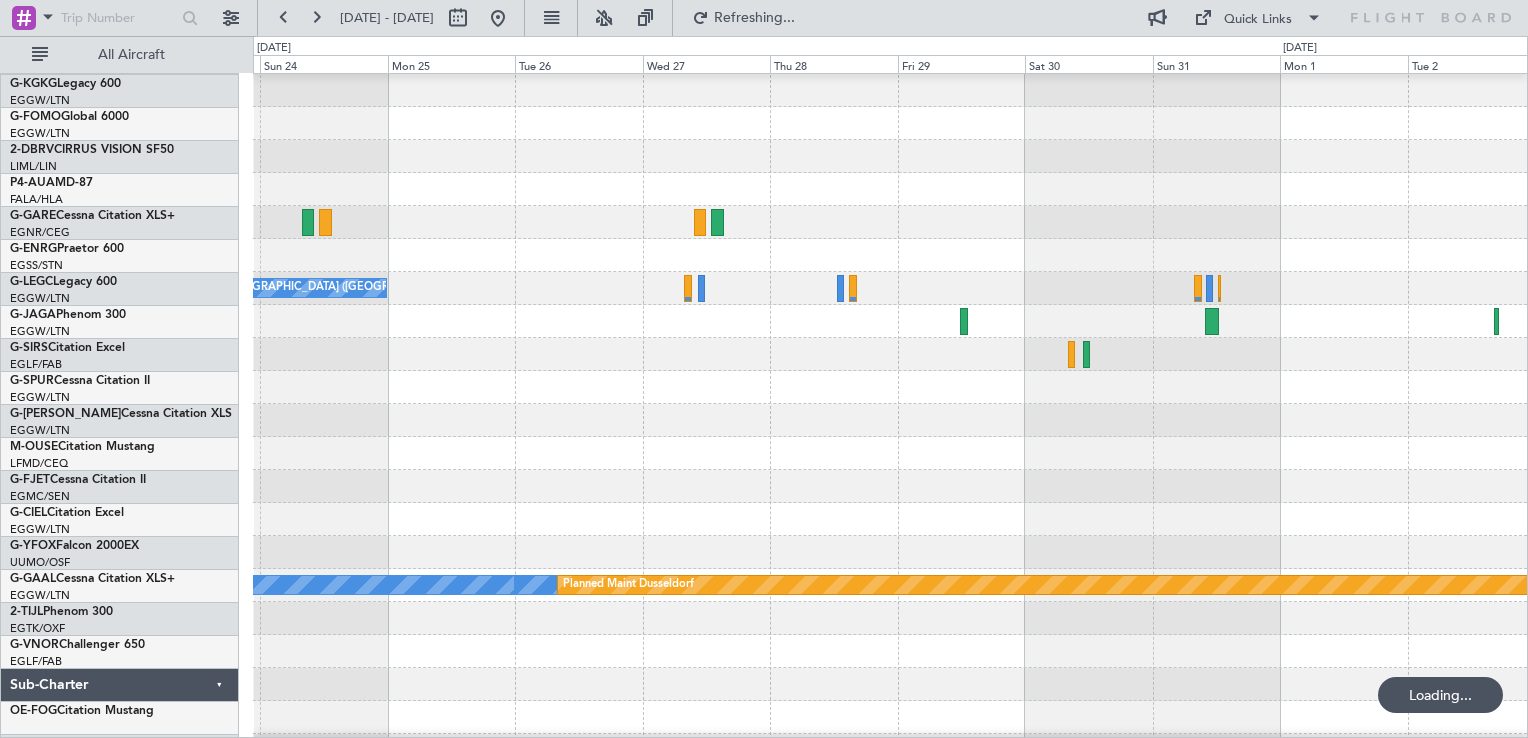 scroll, scrollTop: 160, scrollLeft: 0, axis: vertical 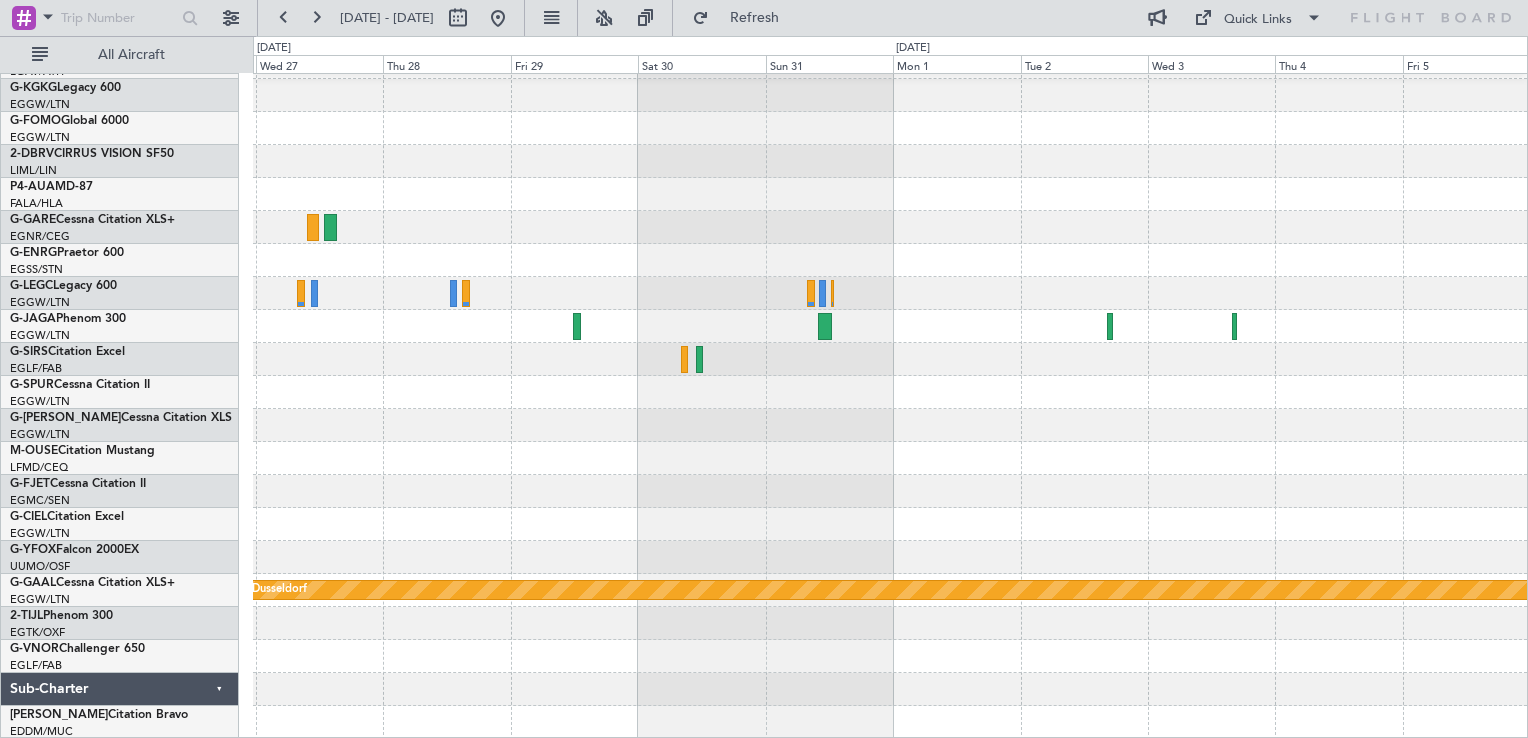 click on "Owner
A/C Unavailable [GEOGRAPHIC_DATA] ([GEOGRAPHIC_DATA])
Planned [GEOGRAPHIC_DATA]
Owner [GEOGRAPHIC_DATA] ([GEOGRAPHIC_DATA])
A/C Unavailable" 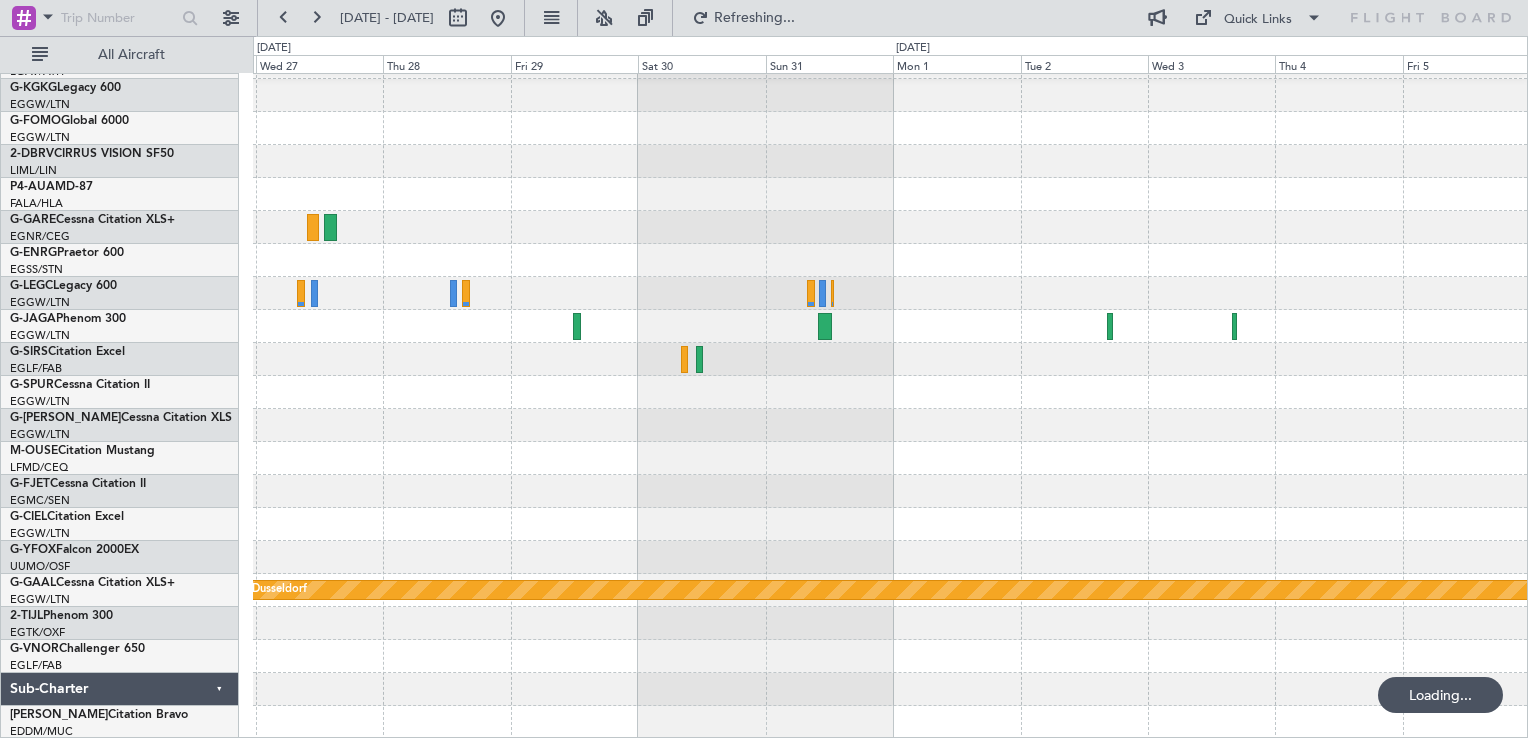 scroll, scrollTop: 94, scrollLeft: 0, axis: vertical 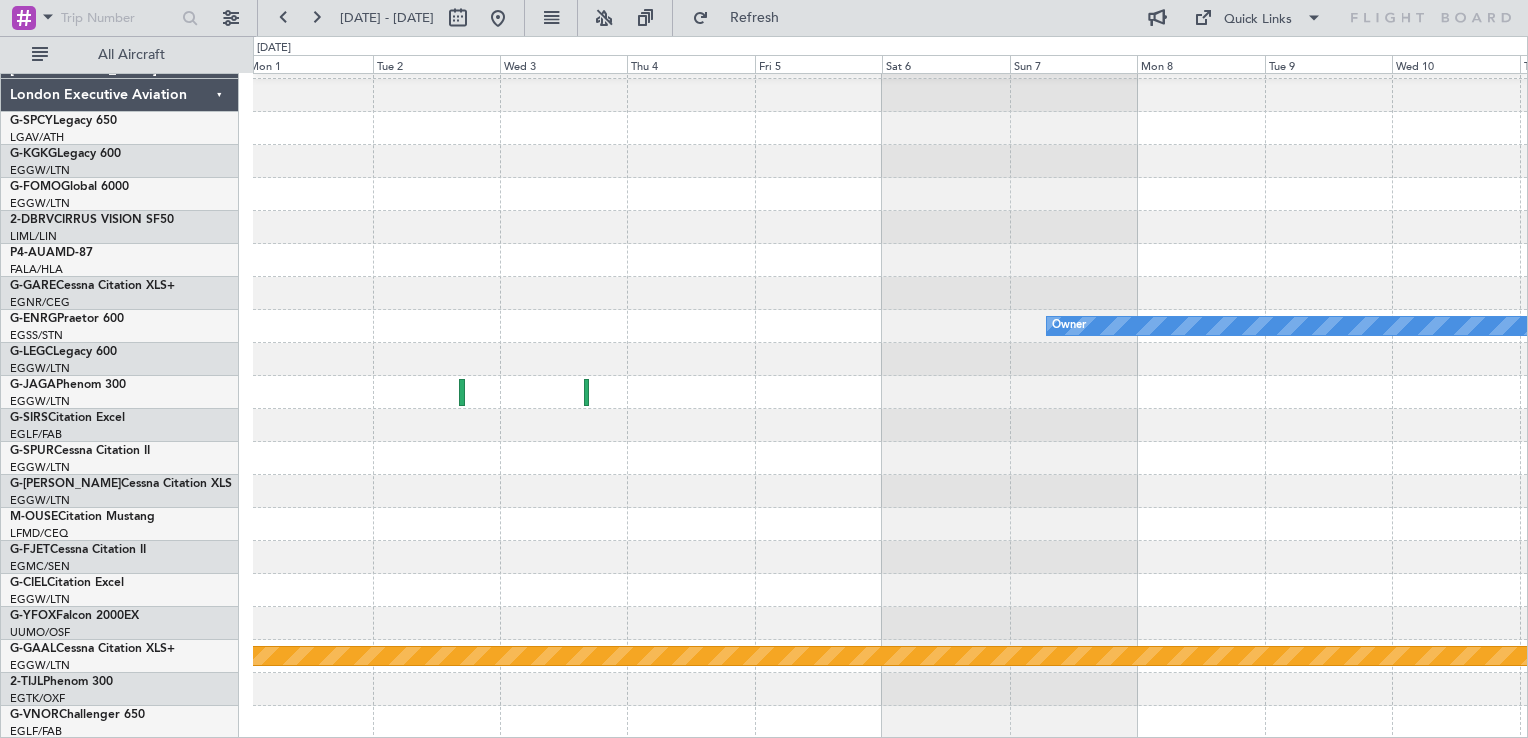 click on "Owner
Planned [GEOGRAPHIC_DATA]" 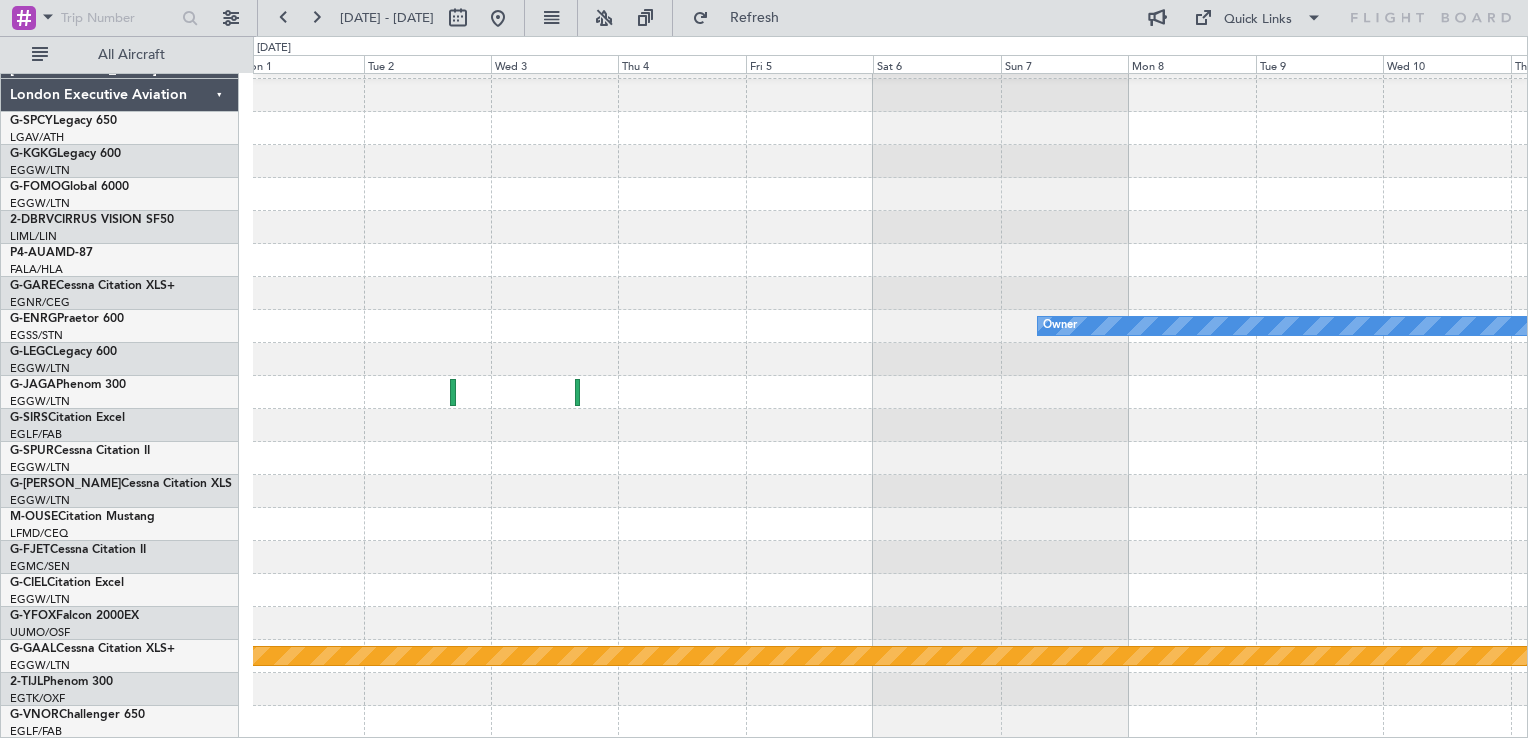 click 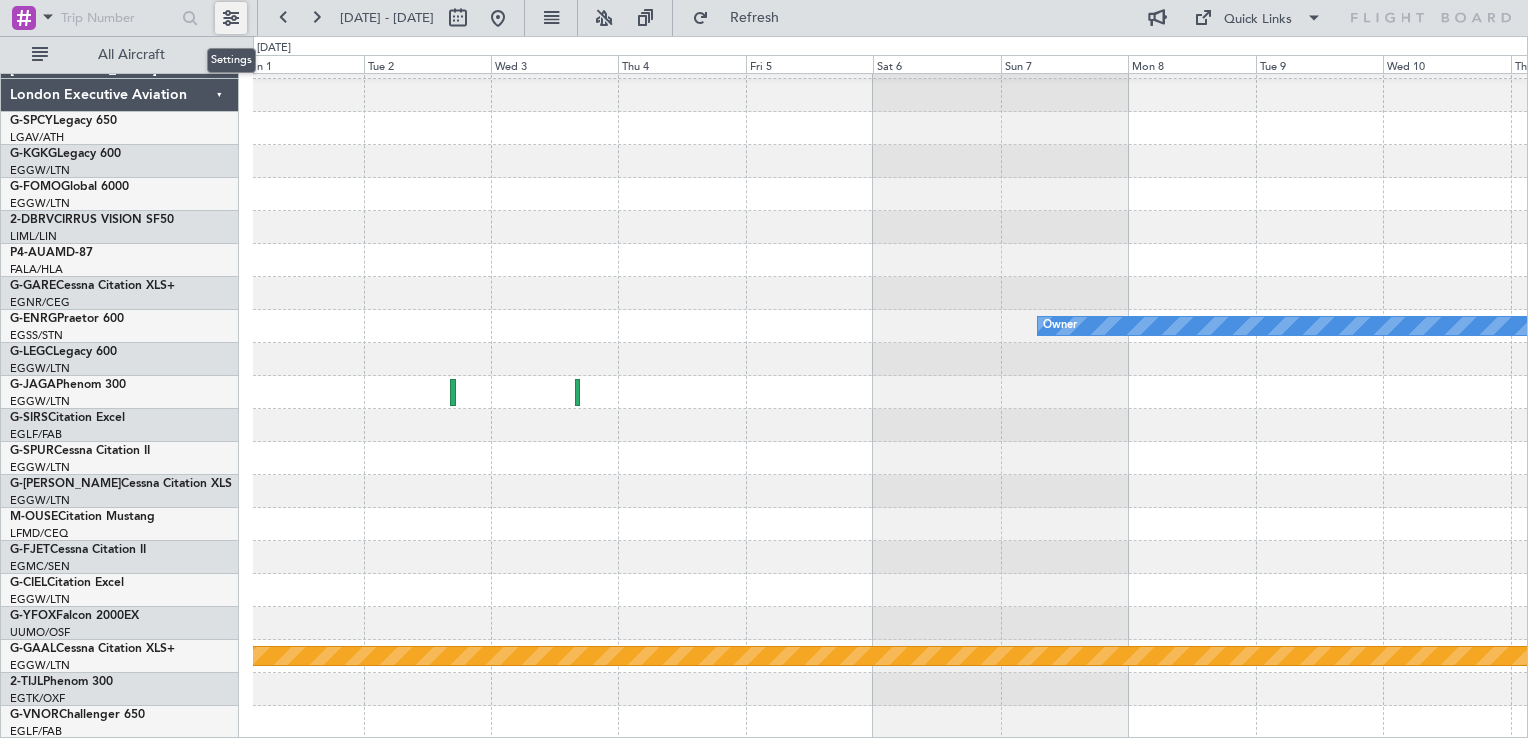 click at bounding box center [231, 18] 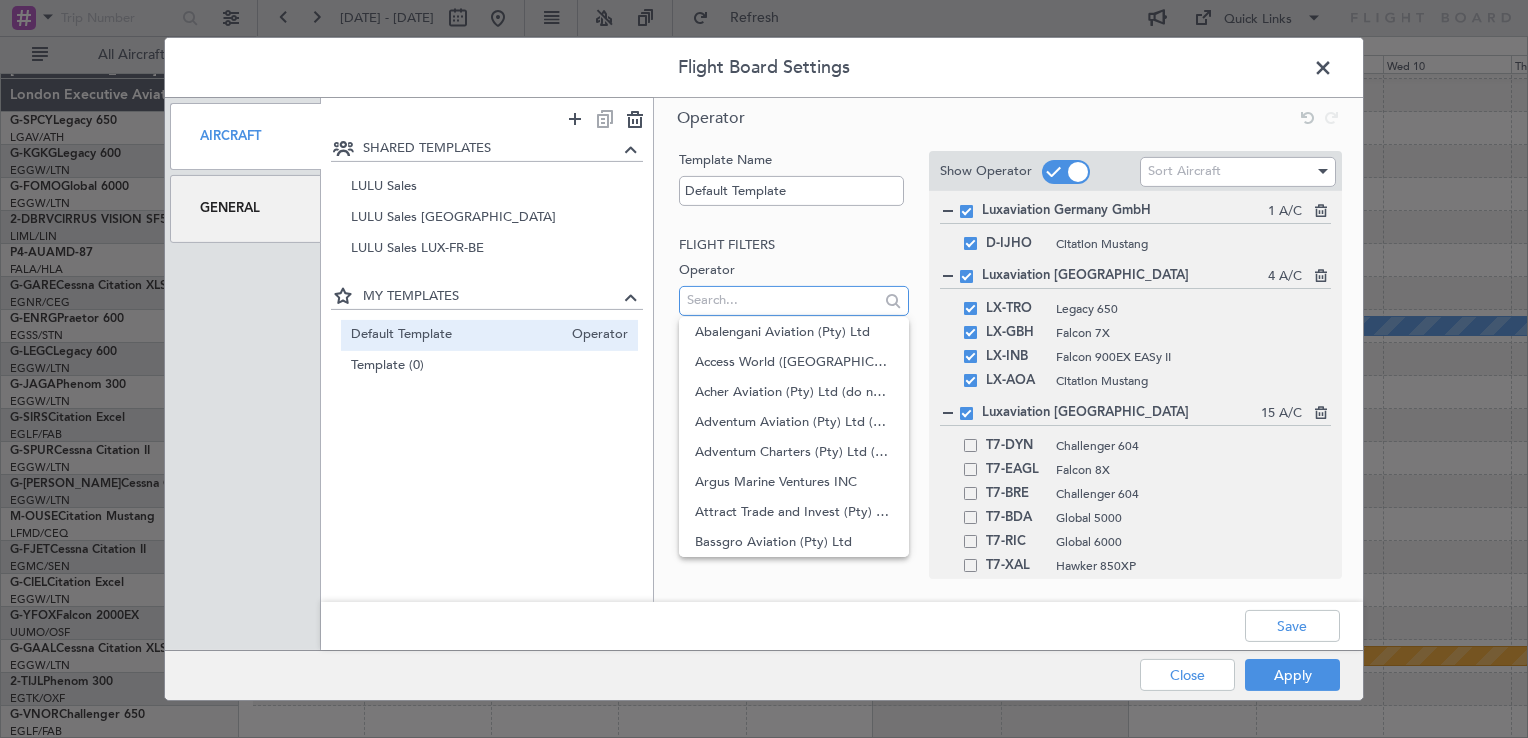 click at bounding box center [782, 300] 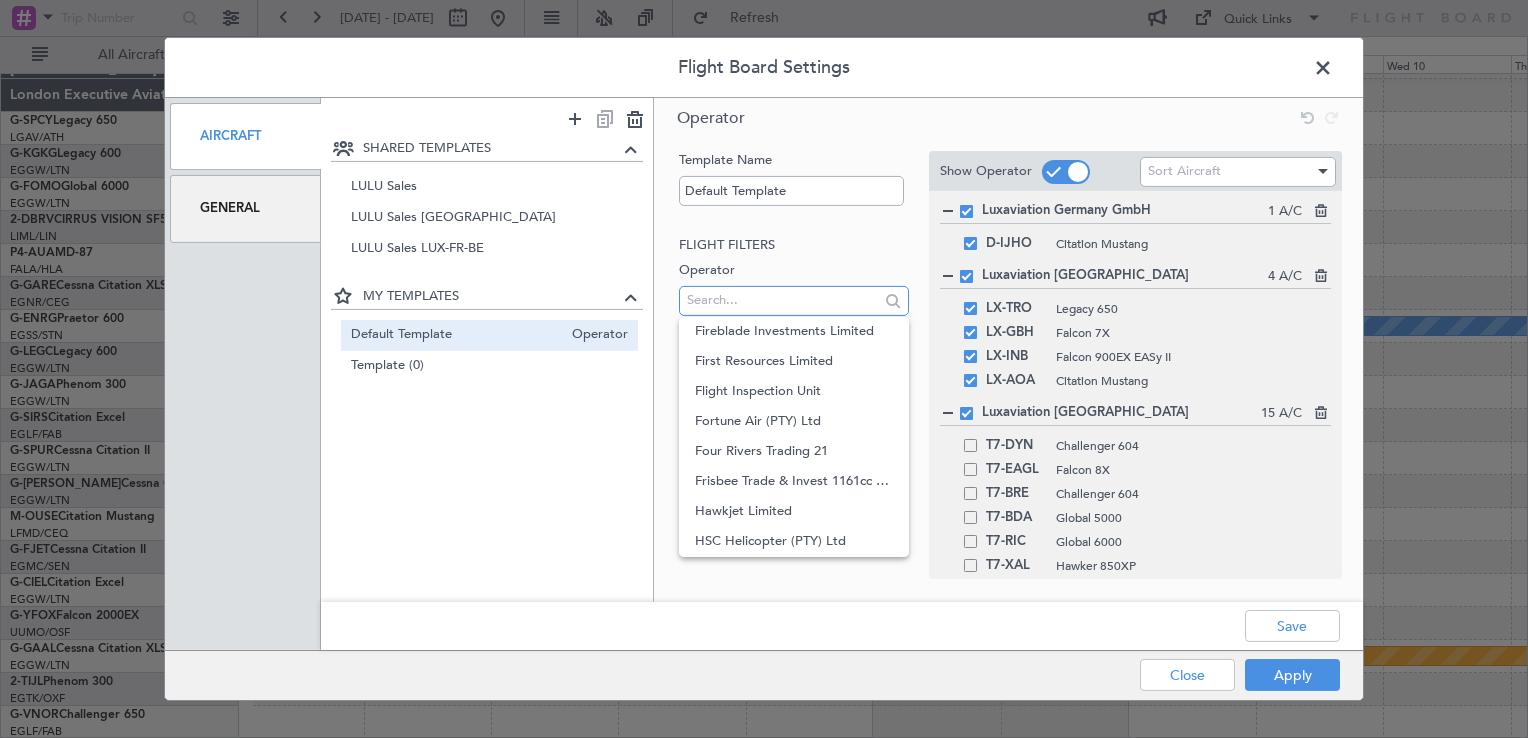 scroll, scrollTop: 1121, scrollLeft: 0, axis: vertical 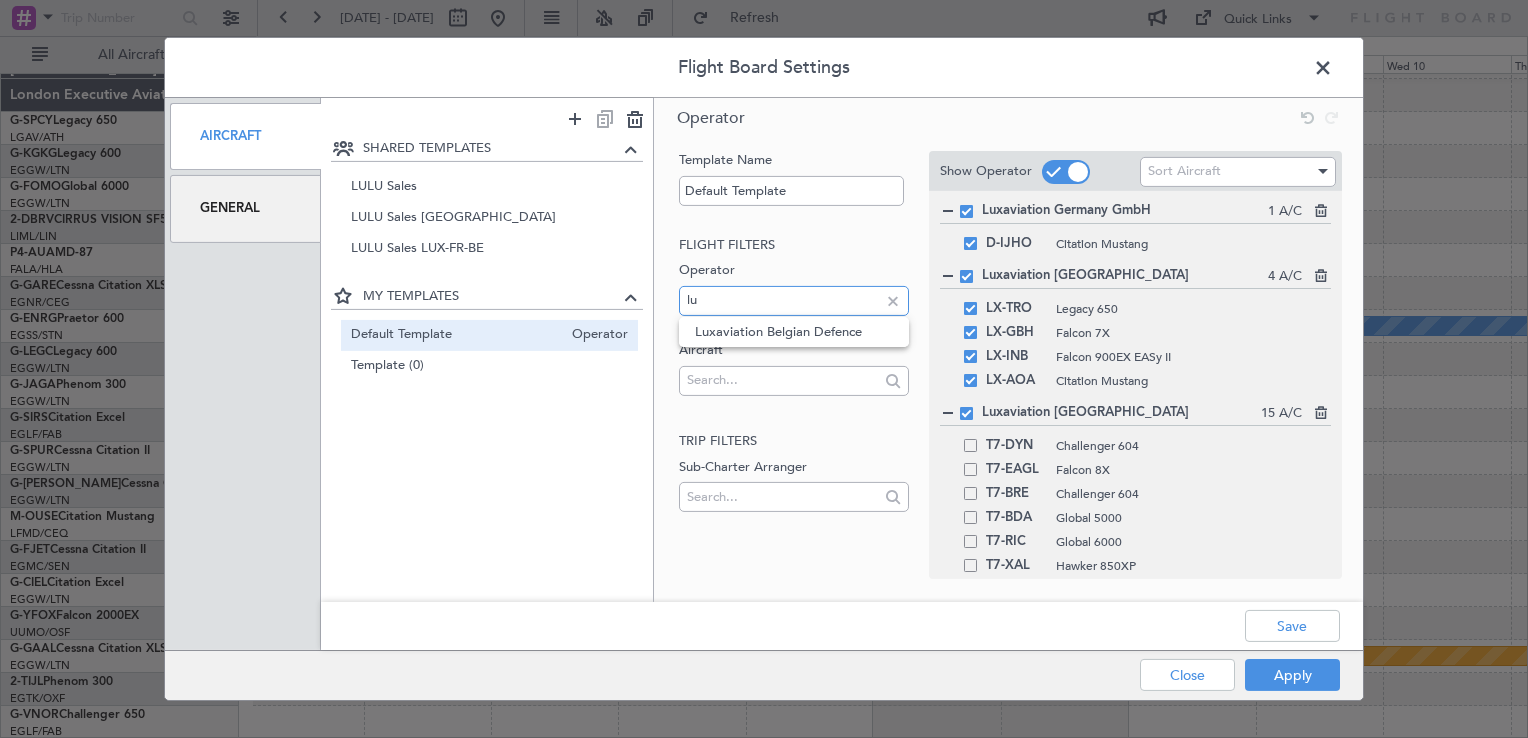 type on "l" 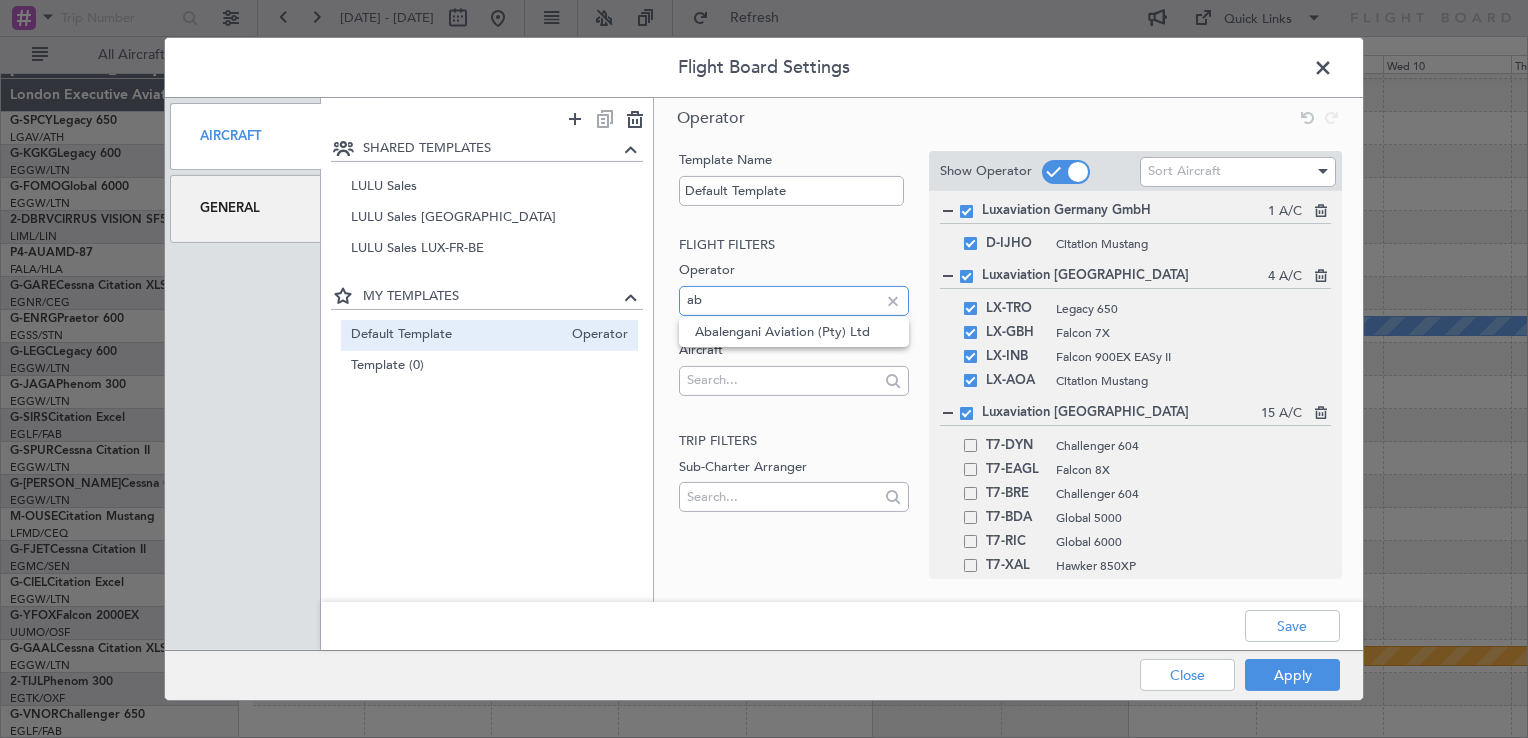 type on "a" 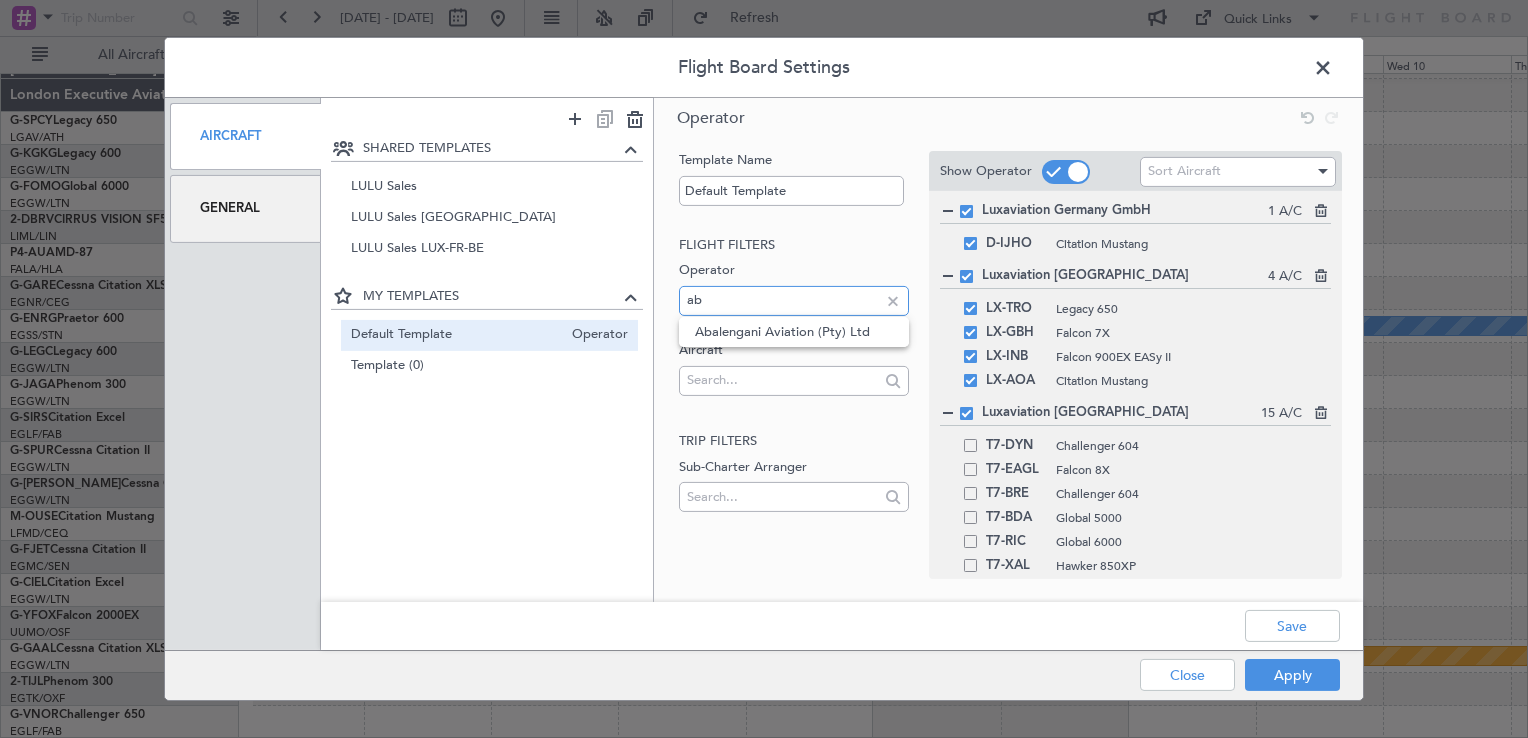 type on "a" 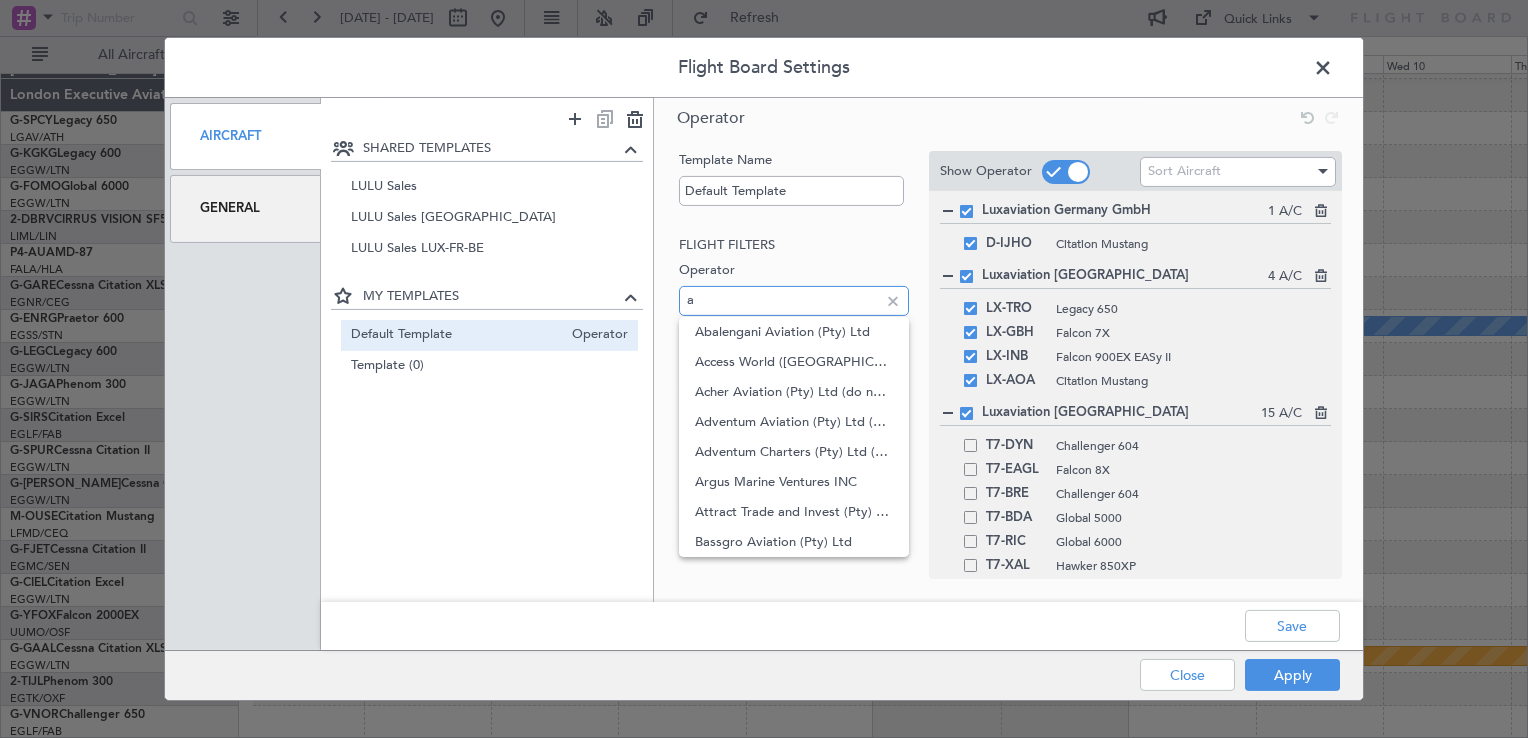 type 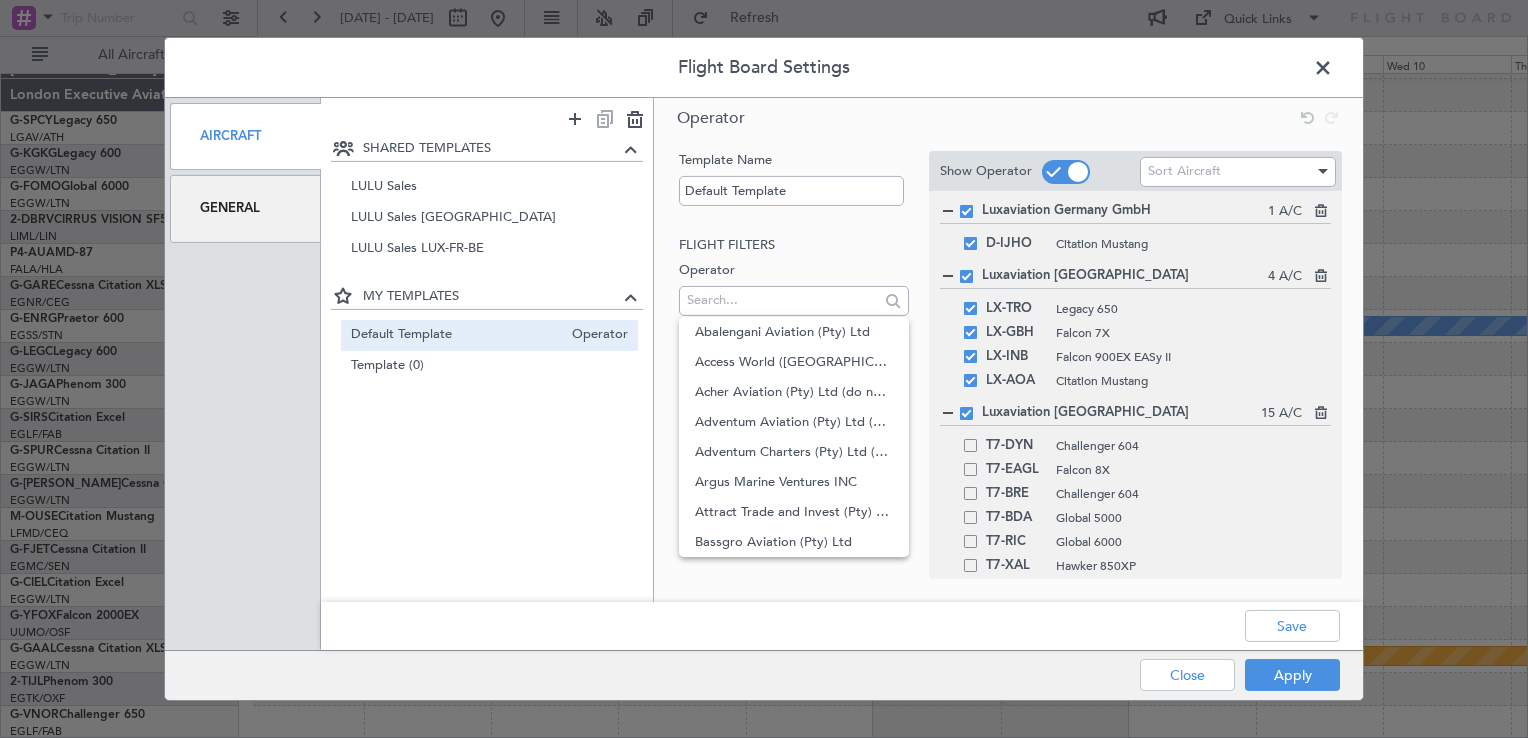 click on "Operator" 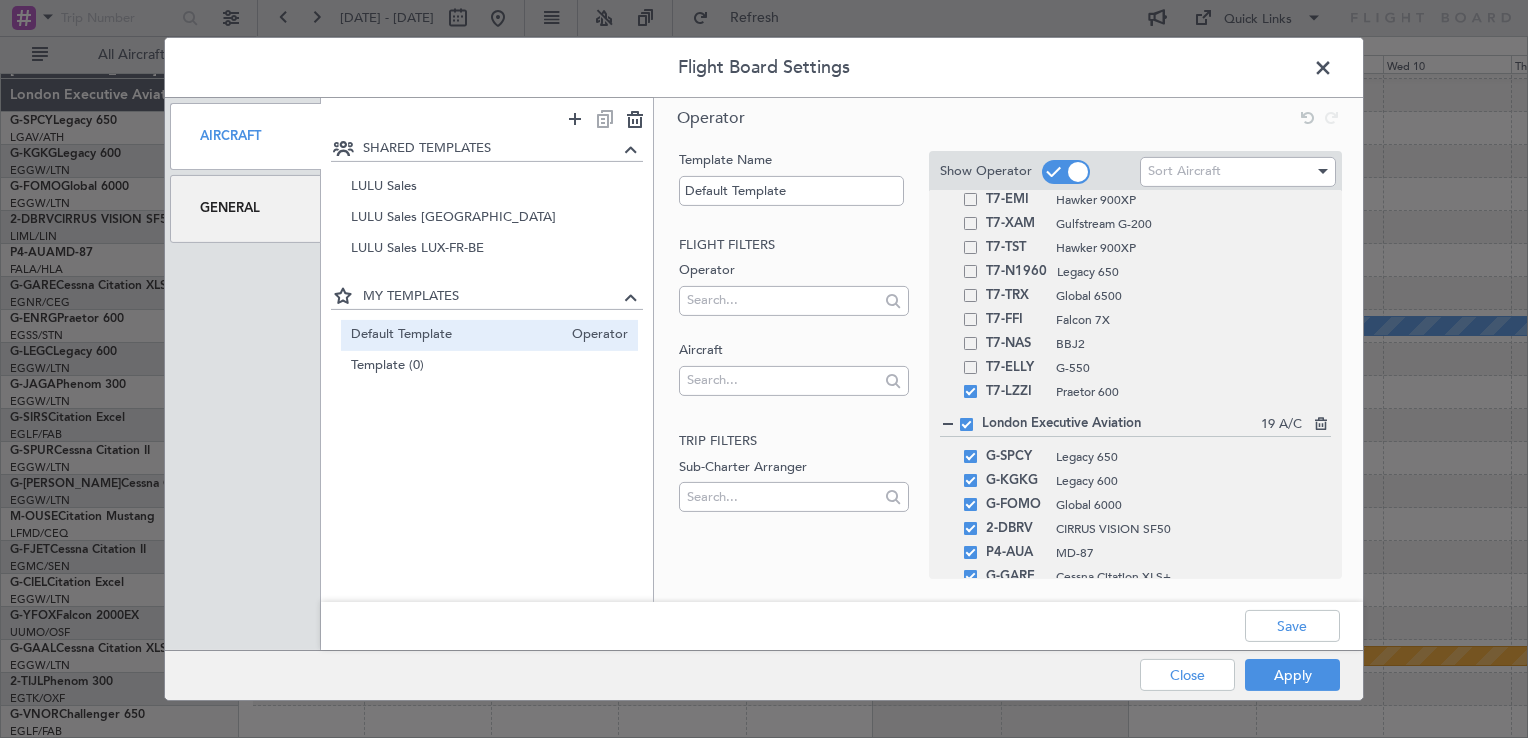 scroll, scrollTop: 386, scrollLeft: 0, axis: vertical 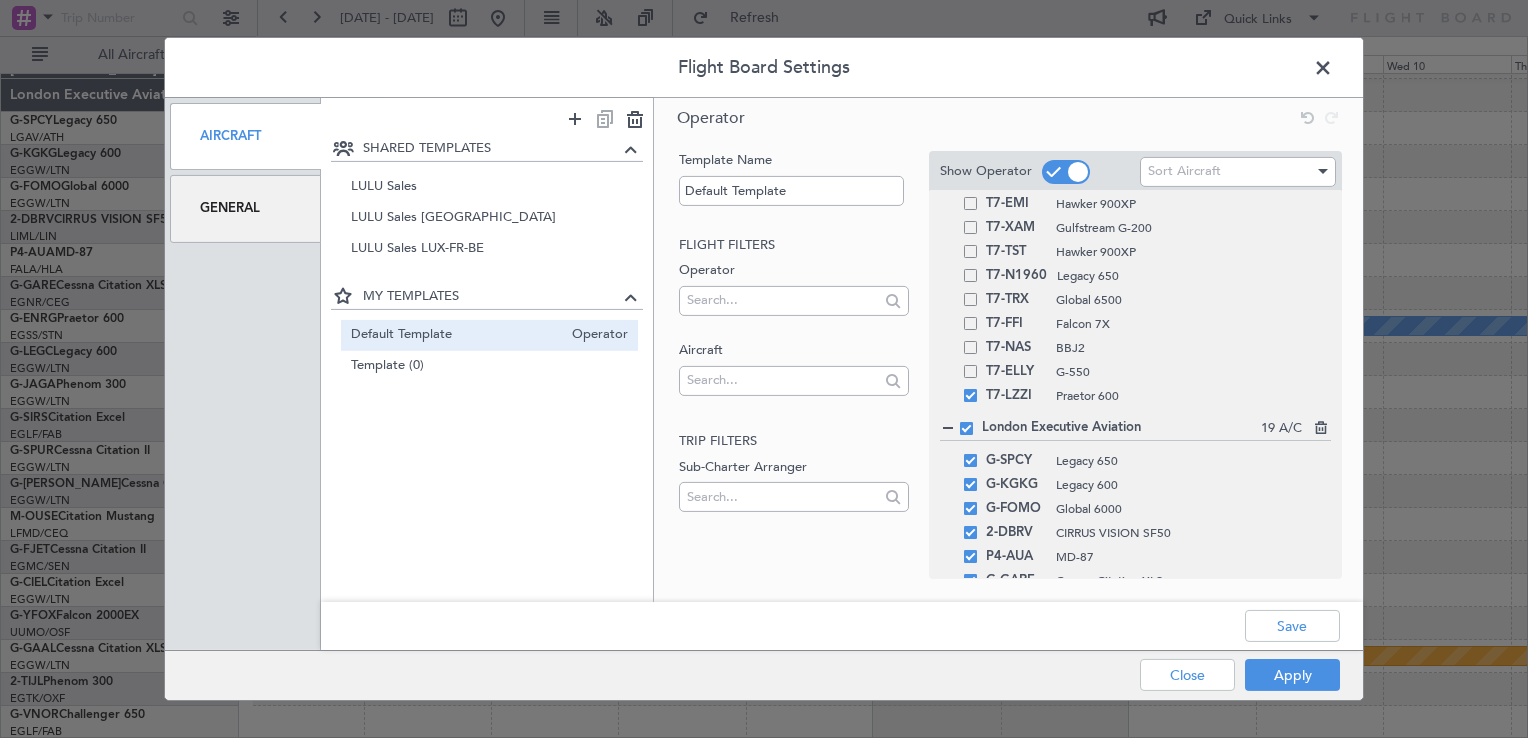 click at bounding box center [966, 428] 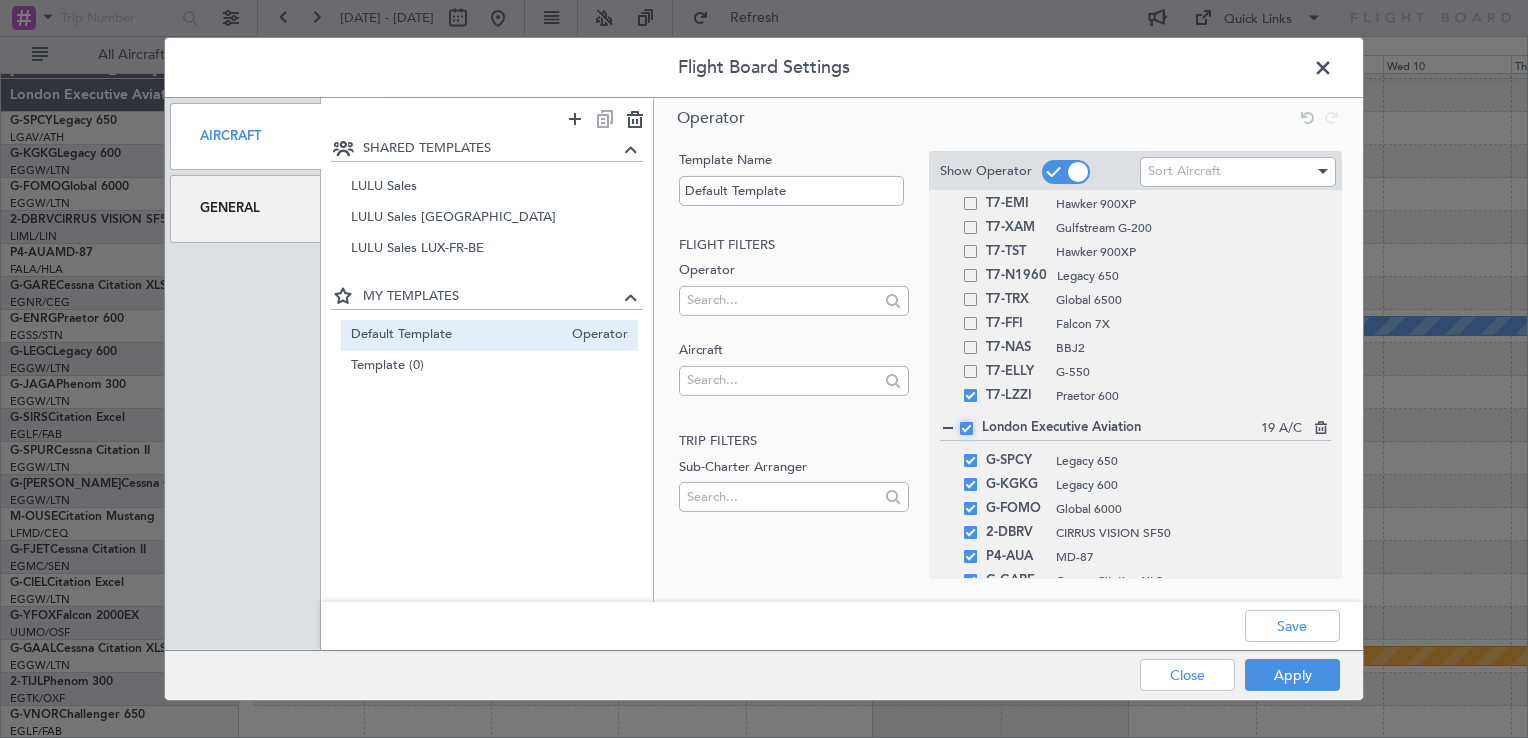 click at bounding box center (974, 422) 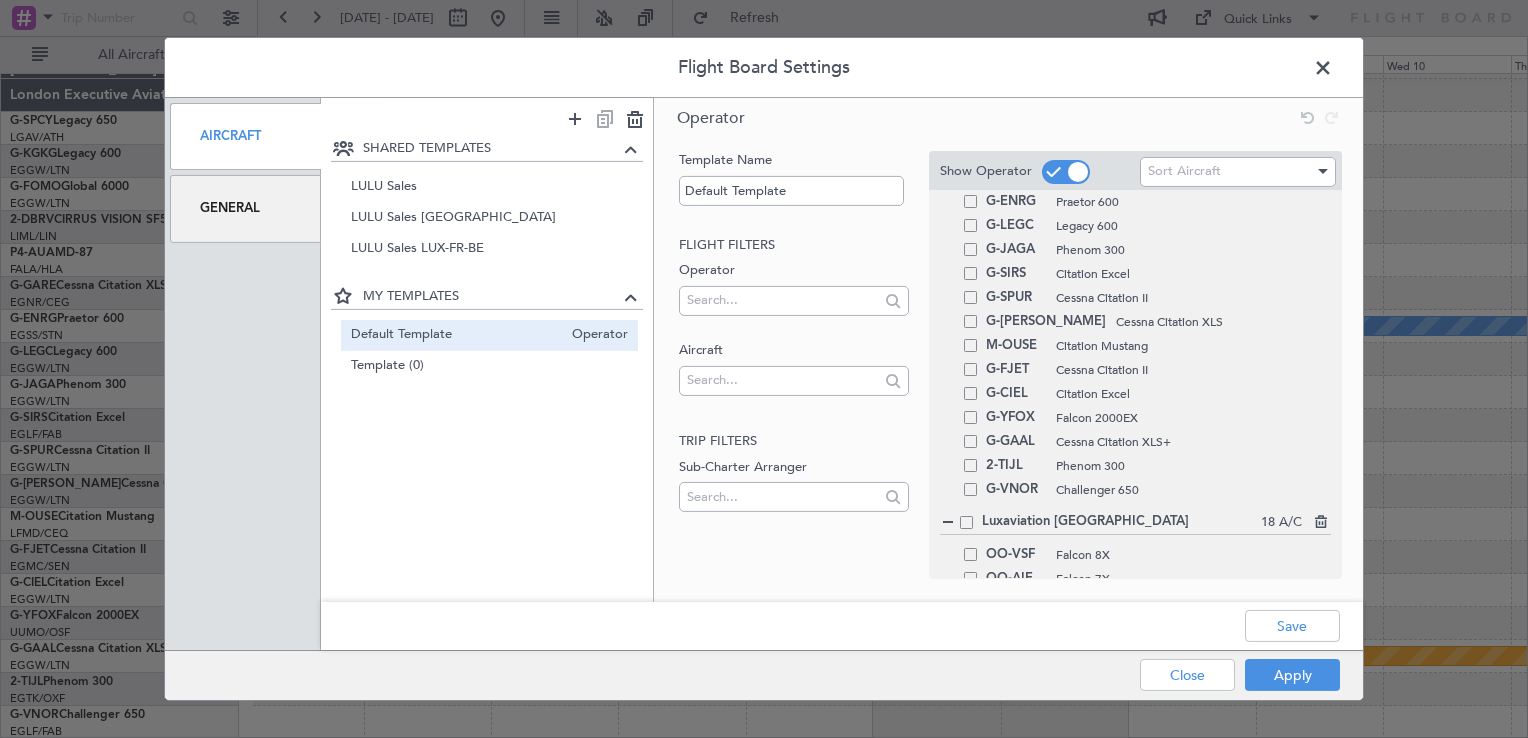 scroll, scrollTop: 864, scrollLeft: 0, axis: vertical 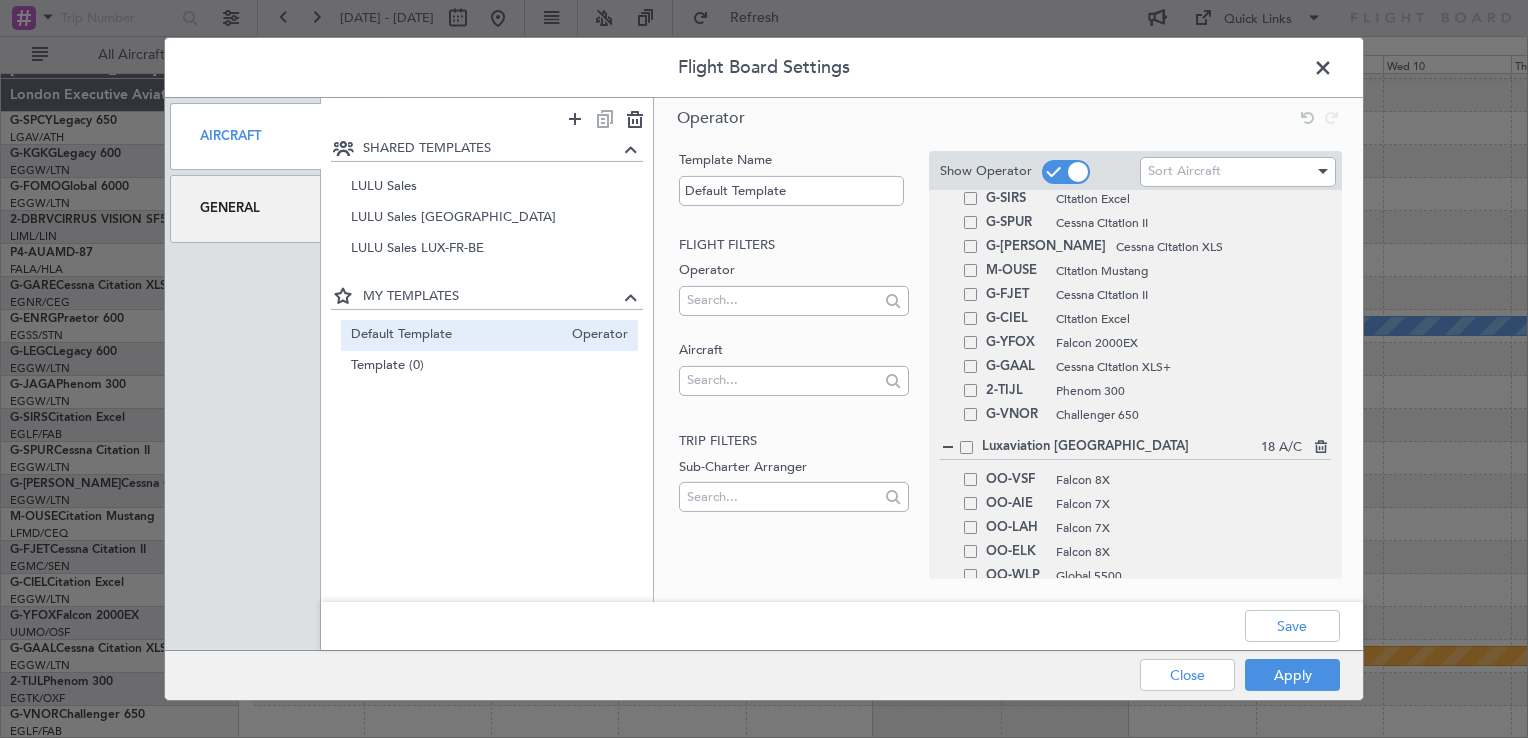 click at bounding box center (966, 447) 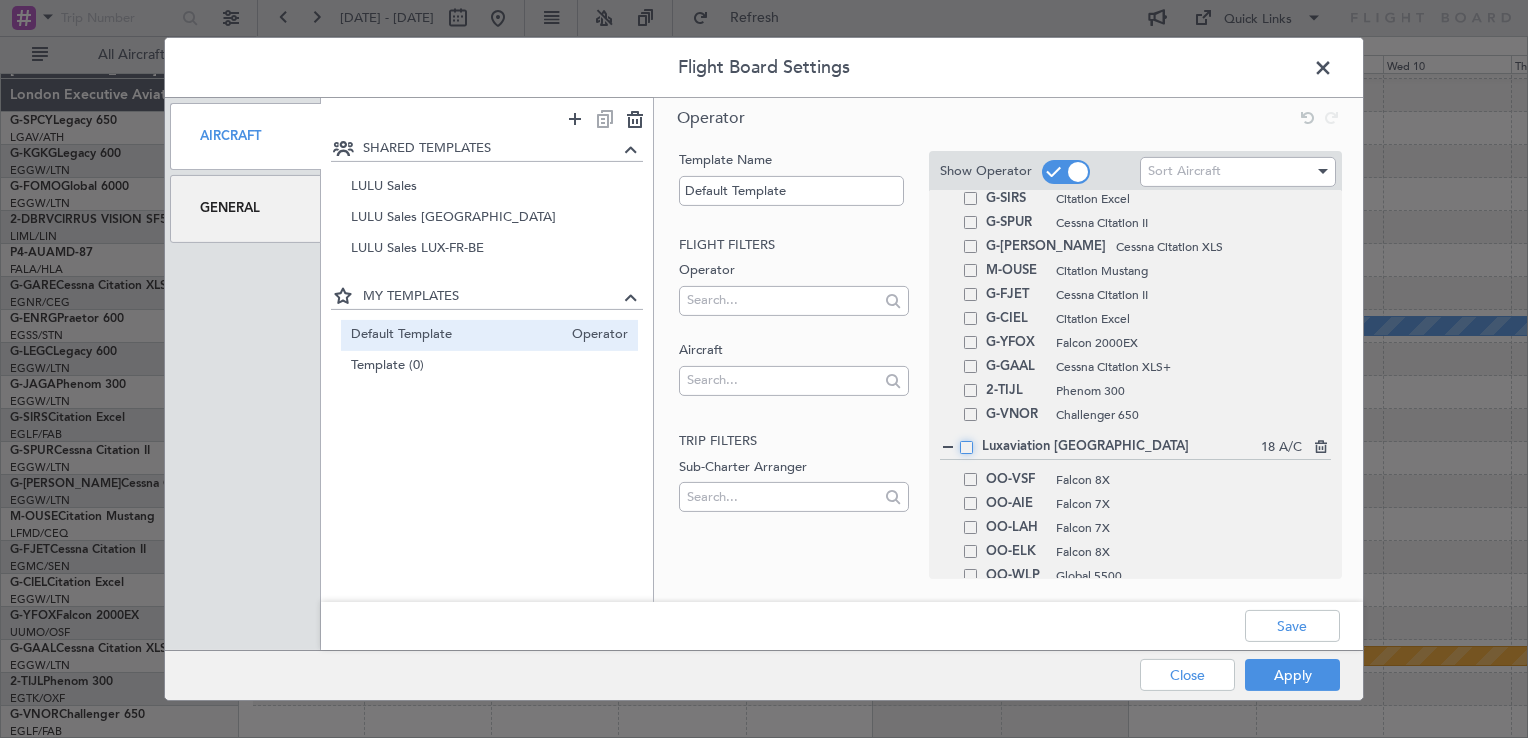 click at bounding box center [974, 441] 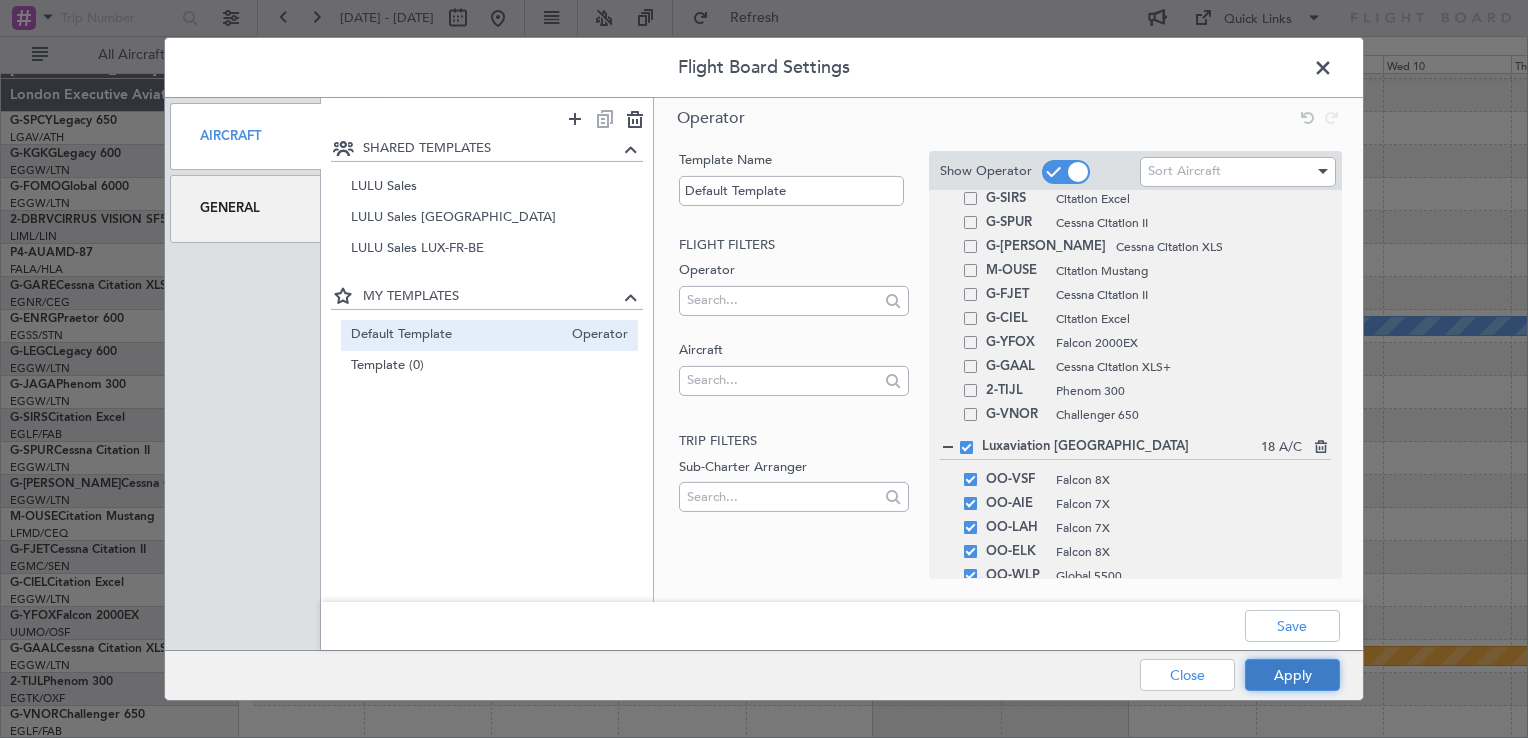 click on "Apply" at bounding box center [1292, 675] 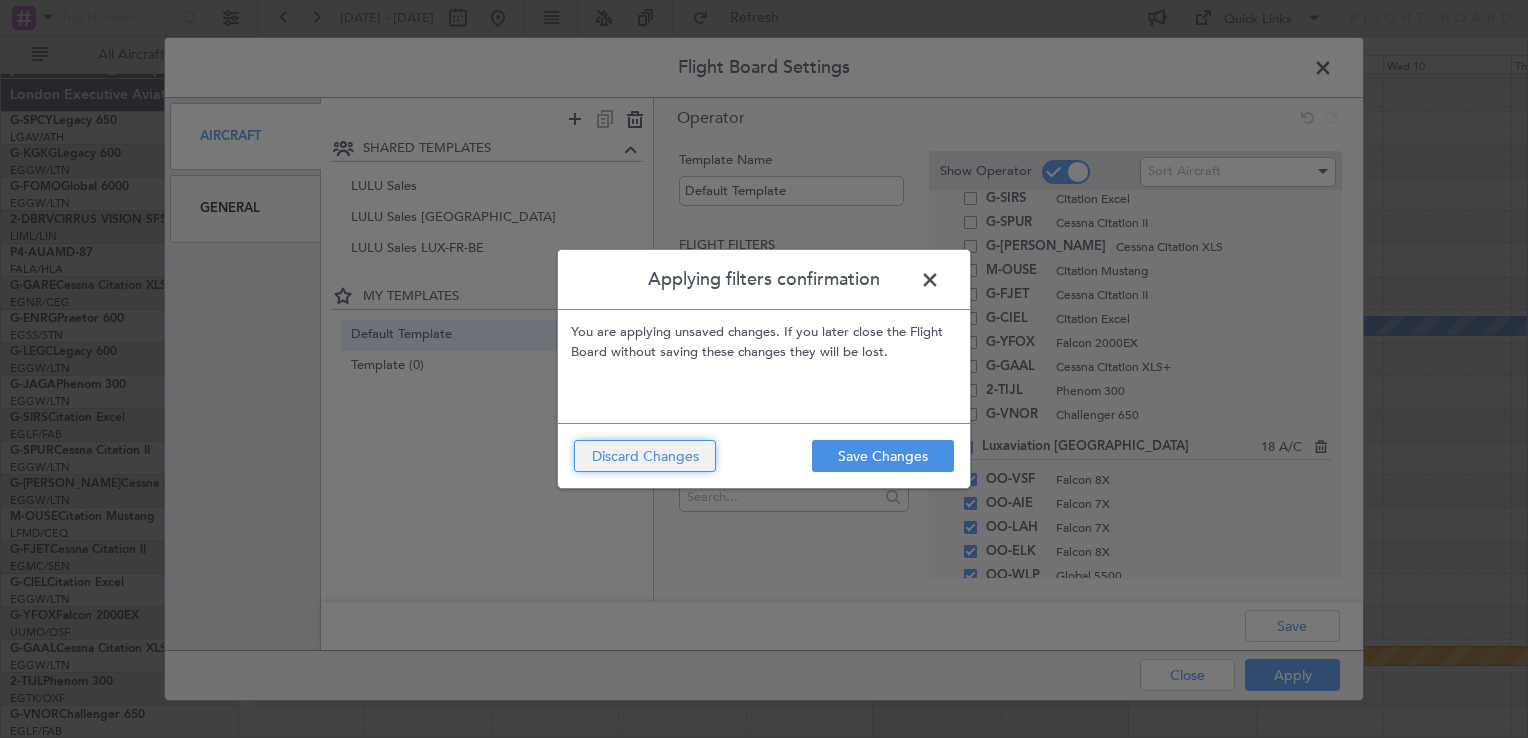 click on "Discard Changes" 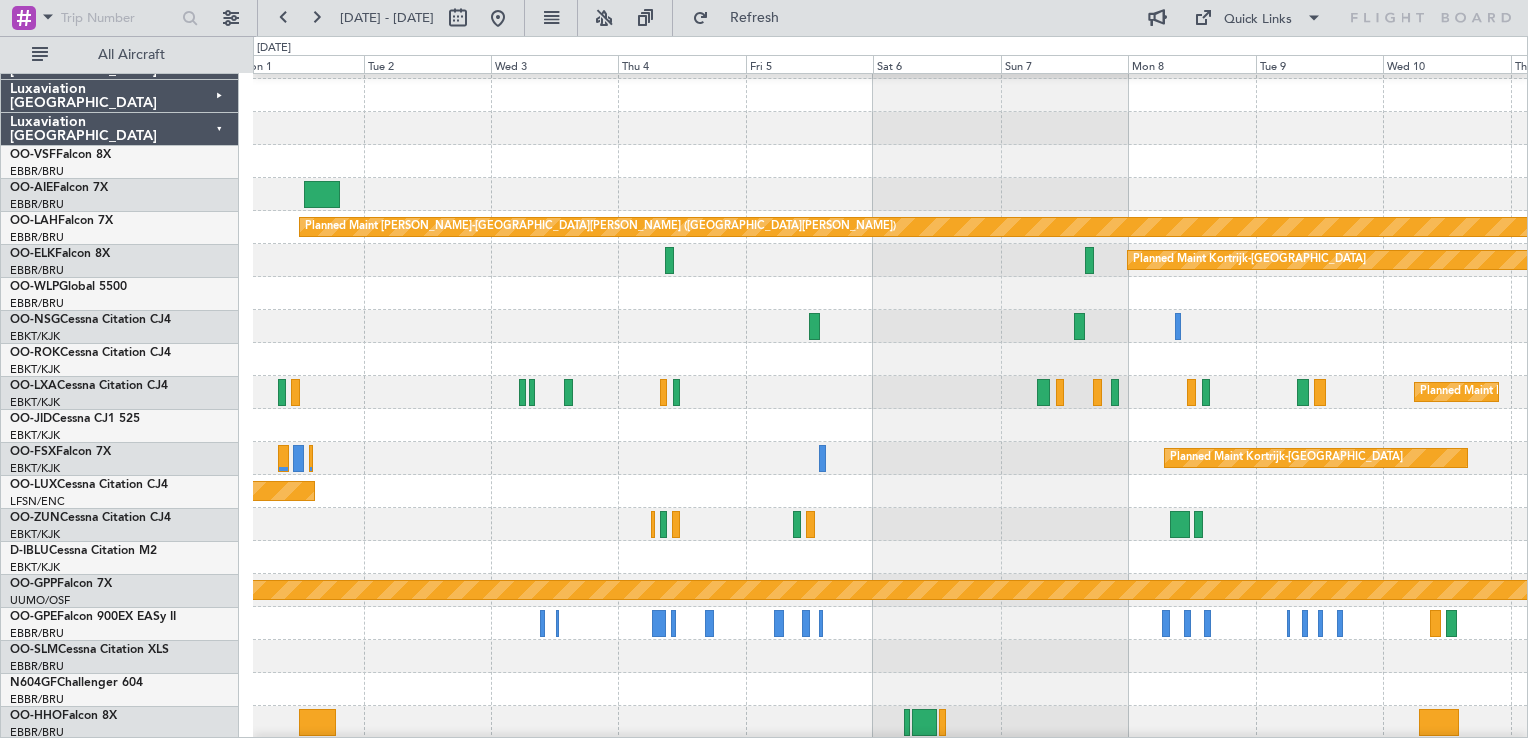 scroll, scrollTop: 60, scrollLeft: 0, axis: vertical 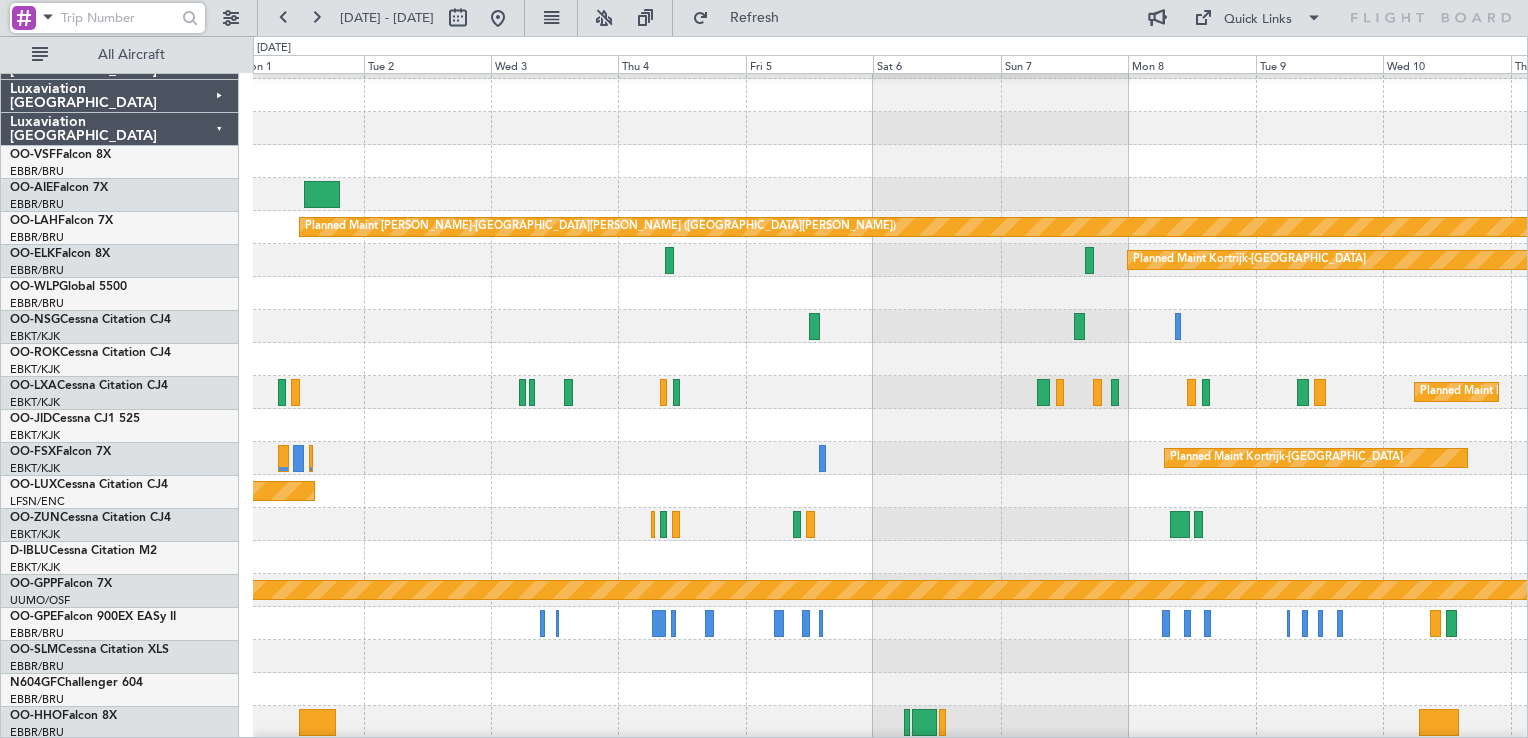 click at bounding box center [118, 18] 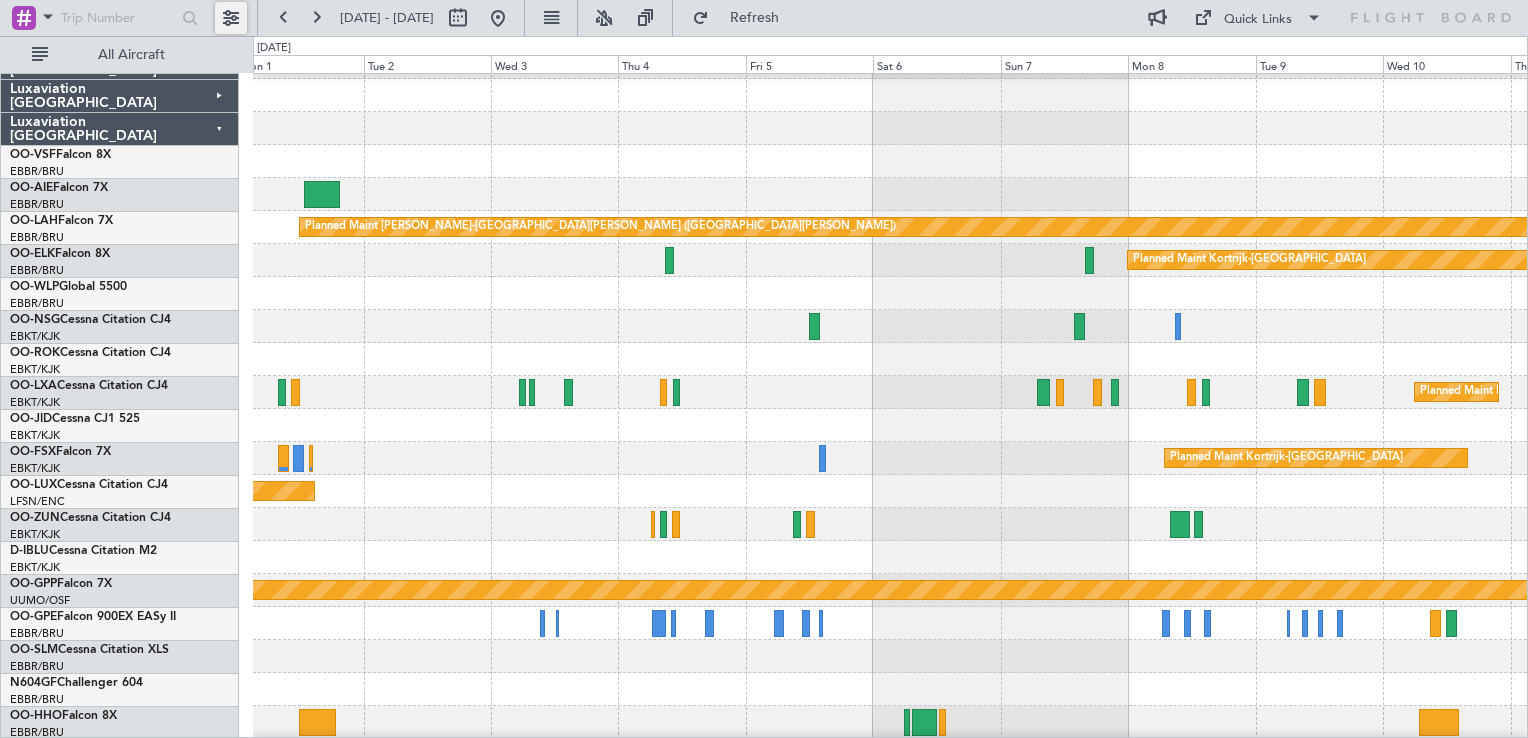click at bounding box center [231, 18] 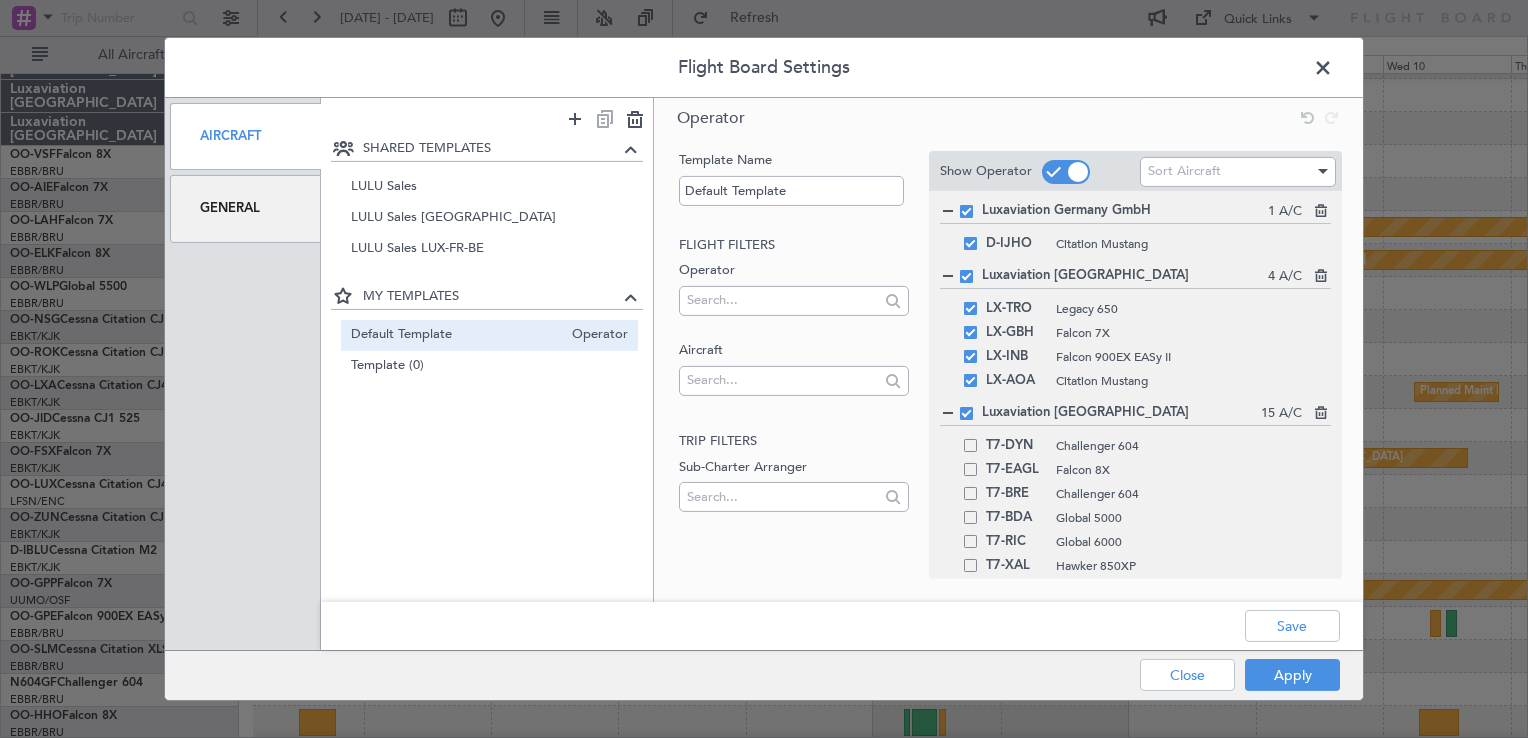 click at bounding box center (966, 413) 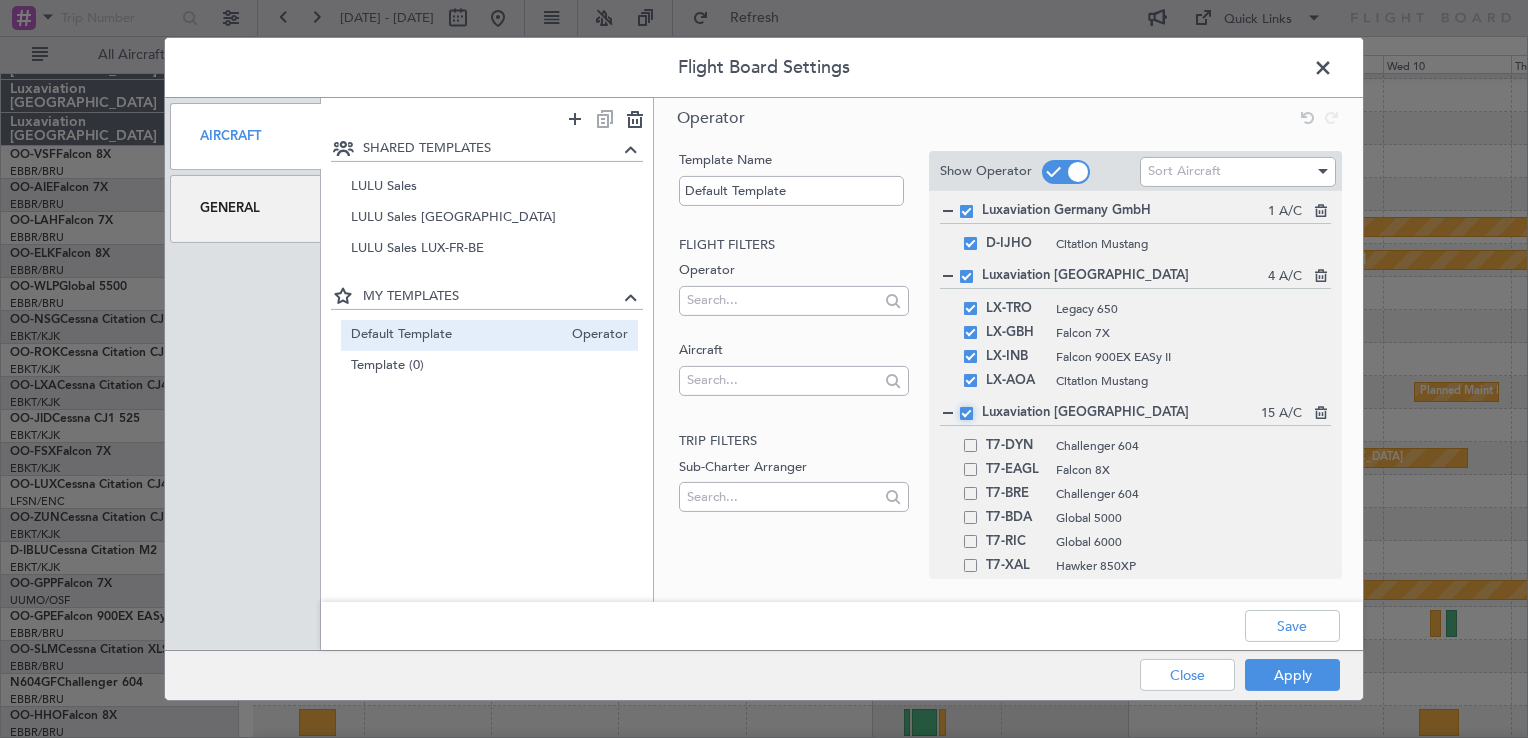 click at bounding box center [974, 407] 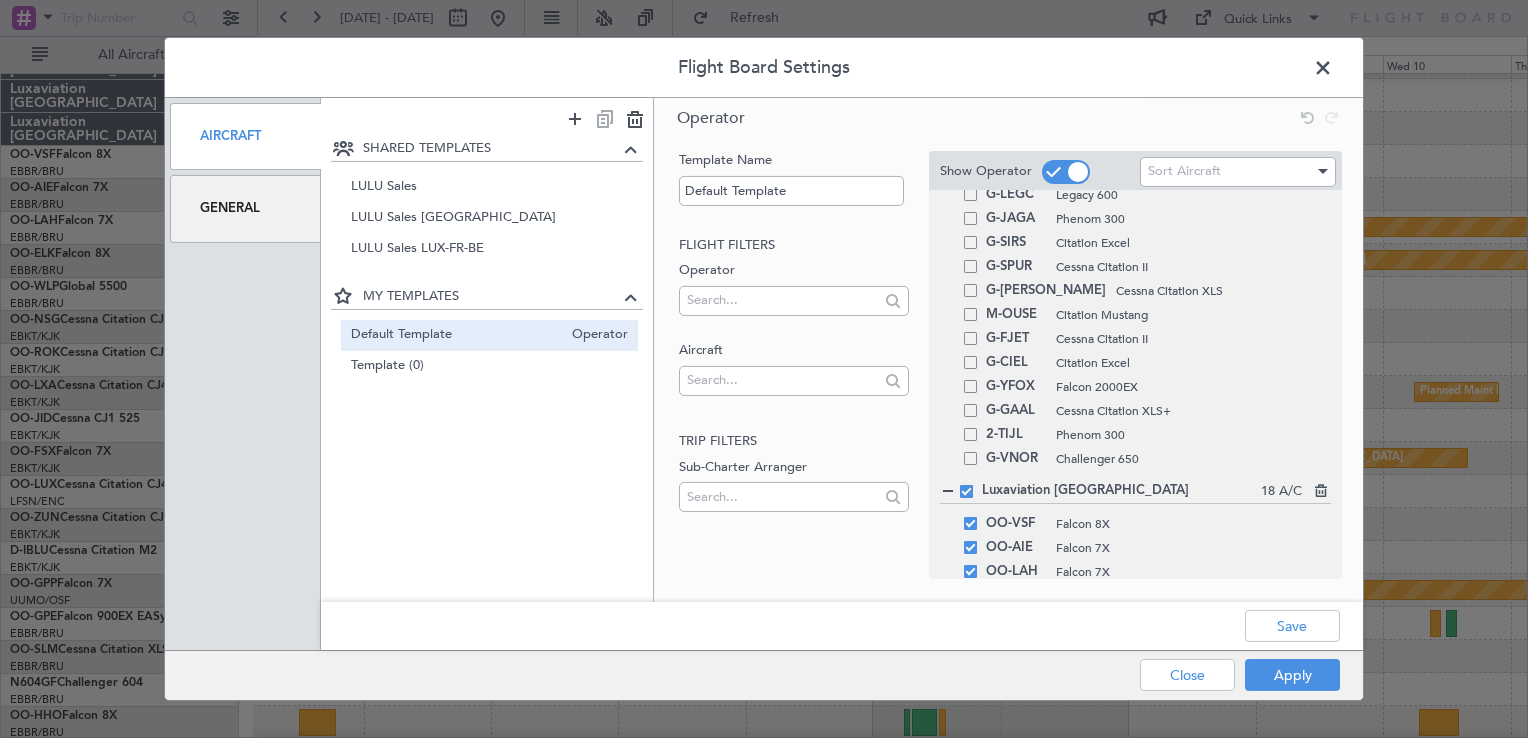 scroll, scrollTop: 912, scrollLeft: 0, axis: vertical 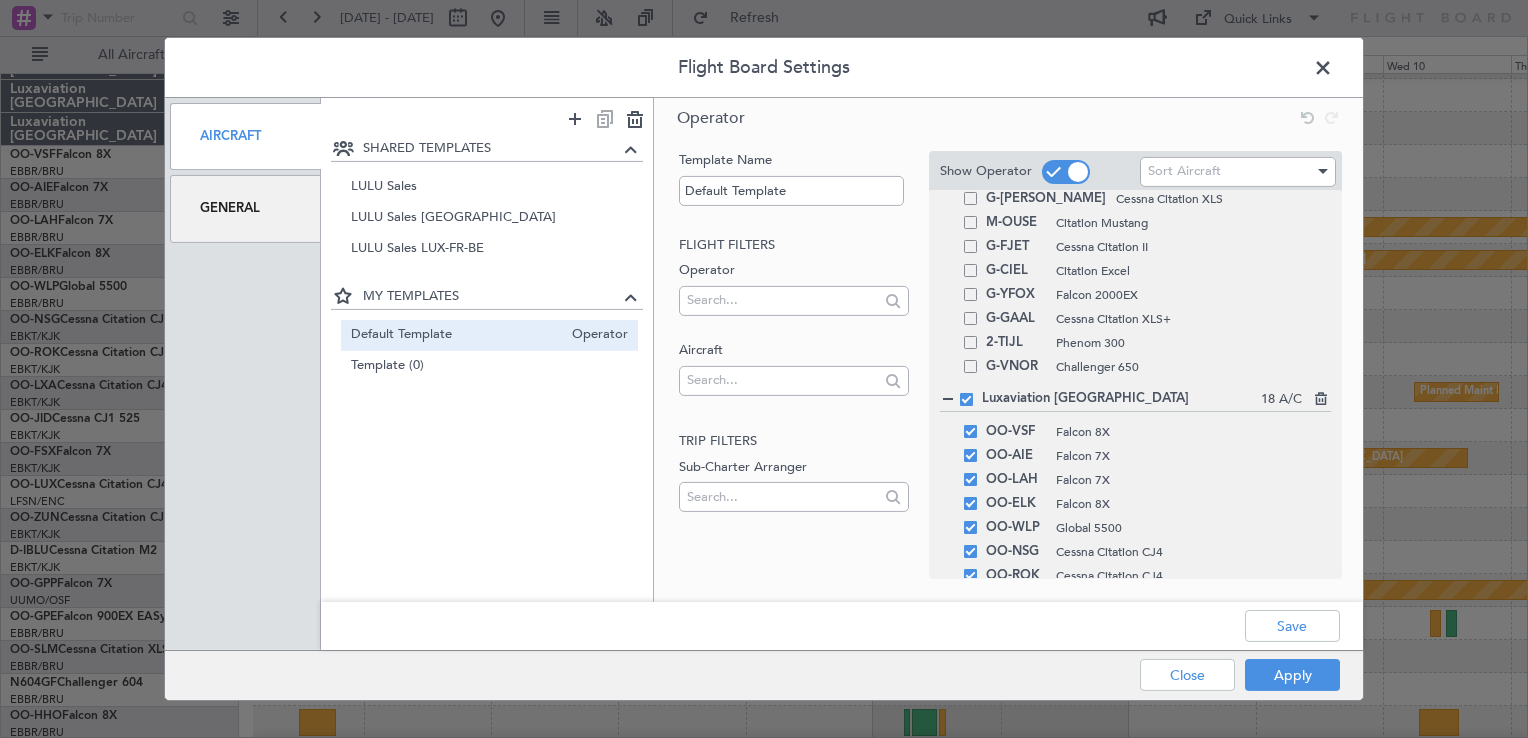 click at bounding box center (966, 399) 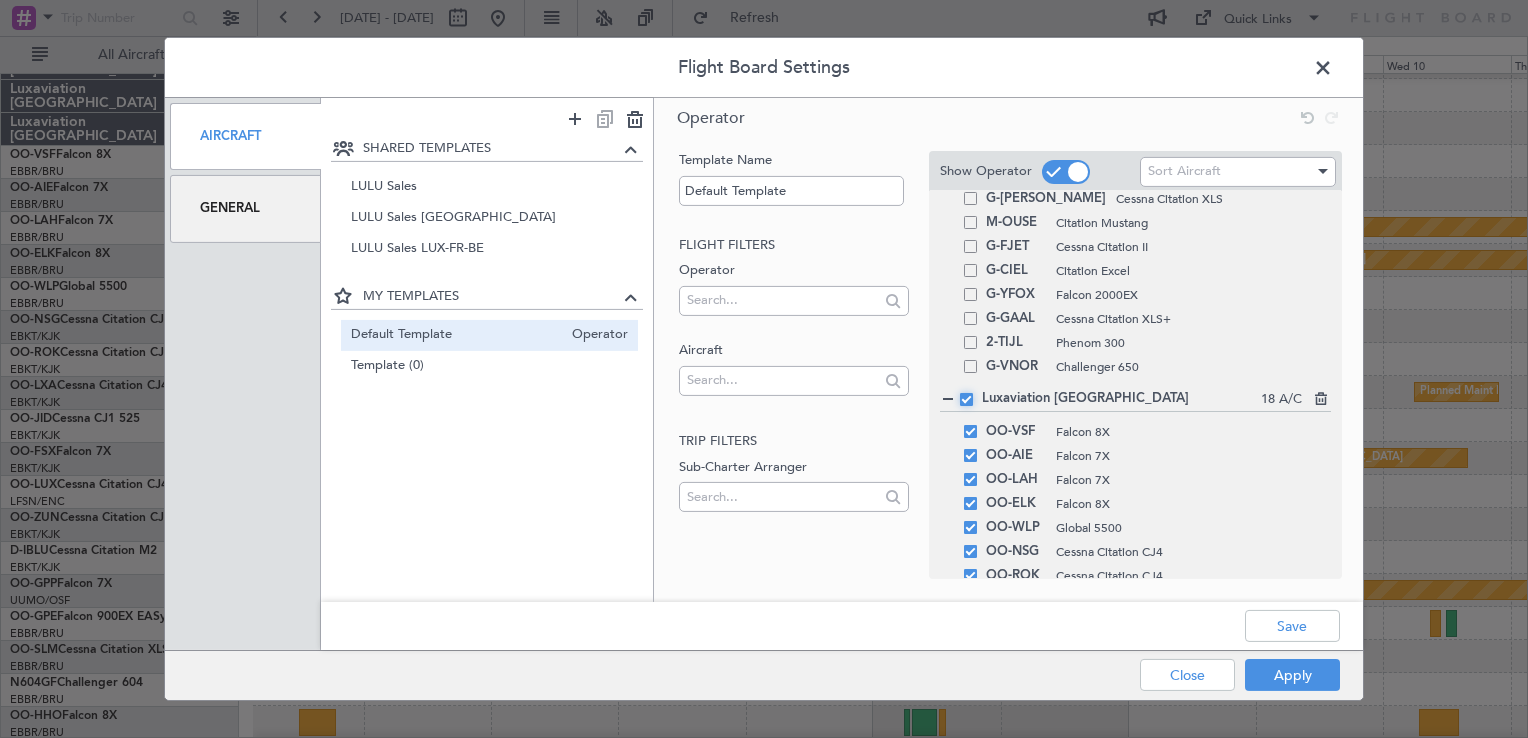 click at bounding box center (974, 393) 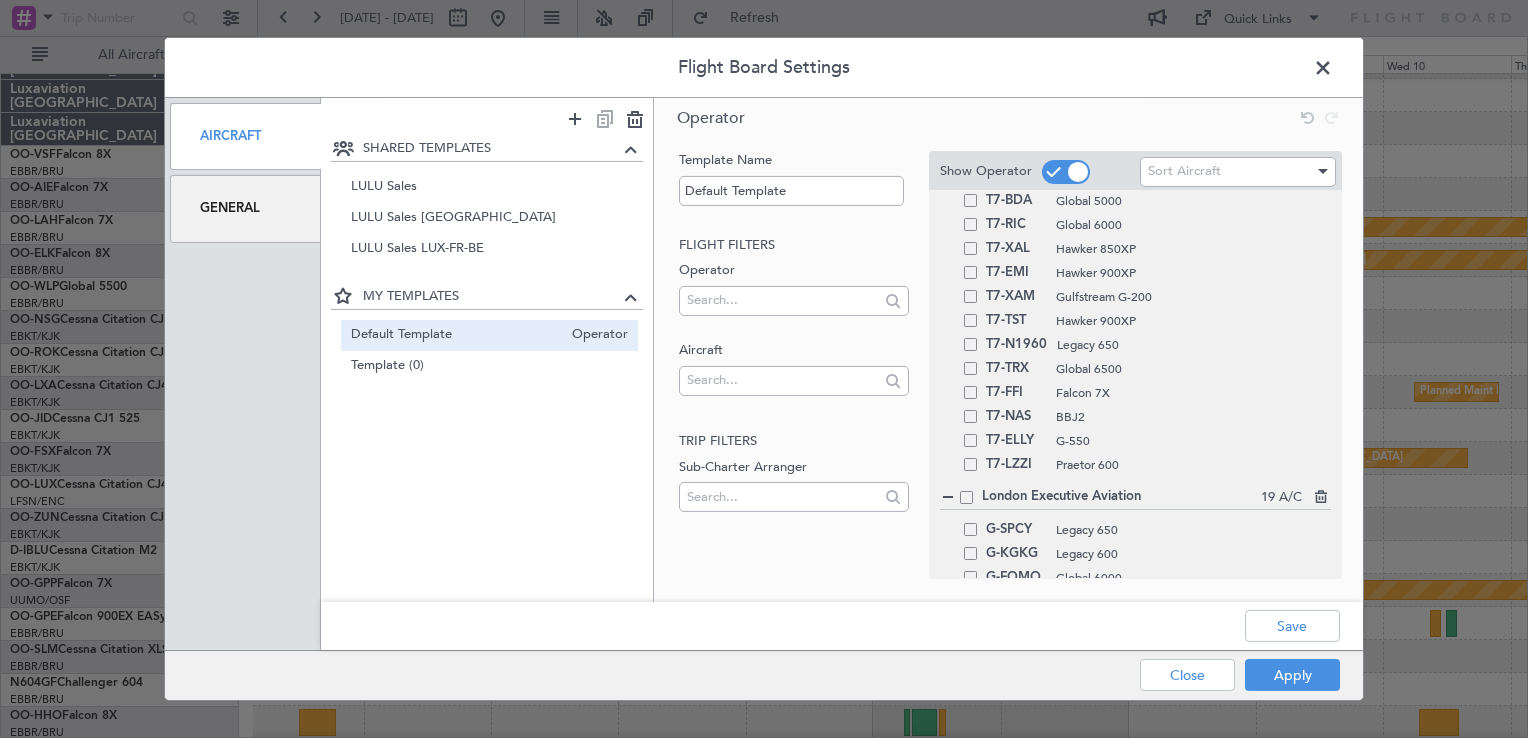 scroll, scrollTop: 0, scrollLeft: 0, axis: both 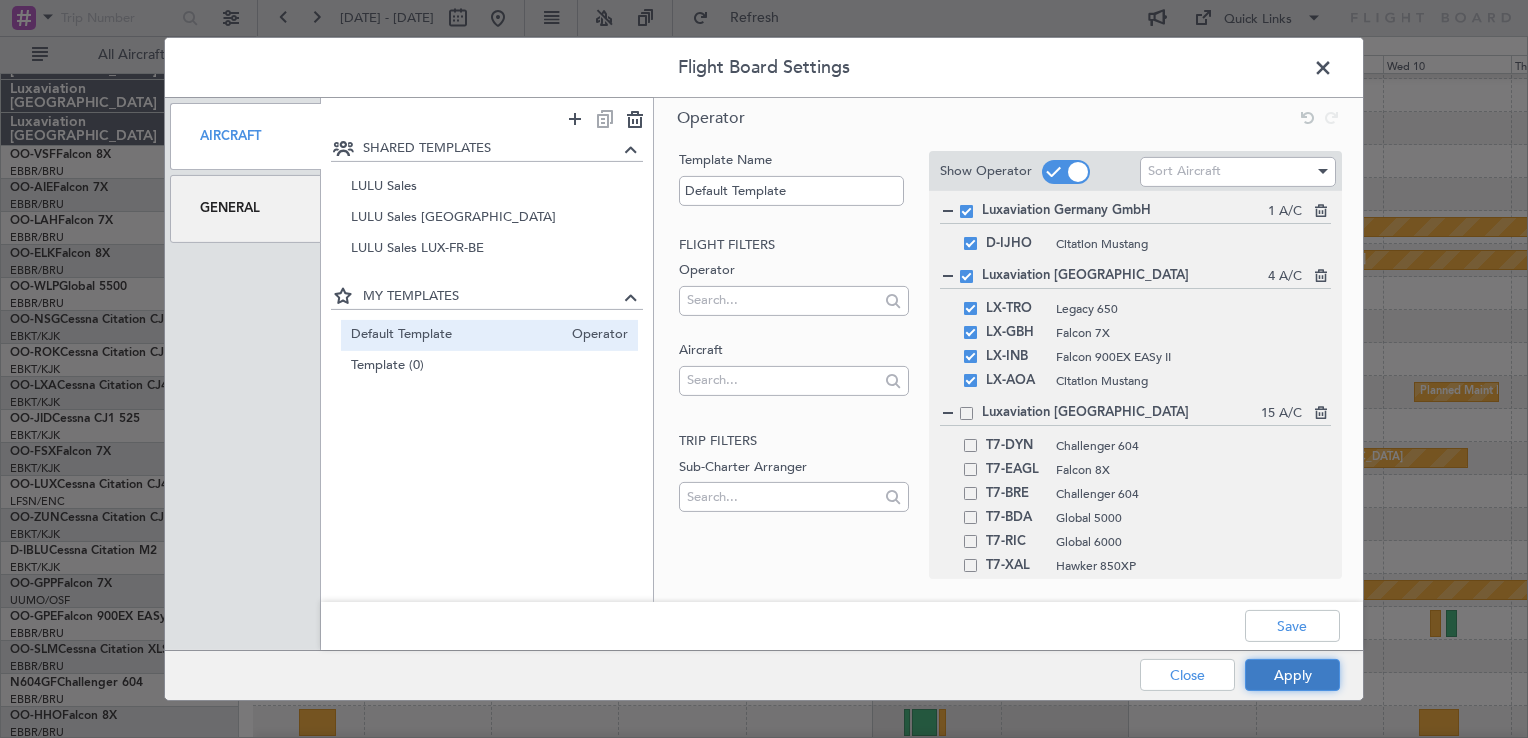 click on "Apply" at bounding box center [1292, 675] 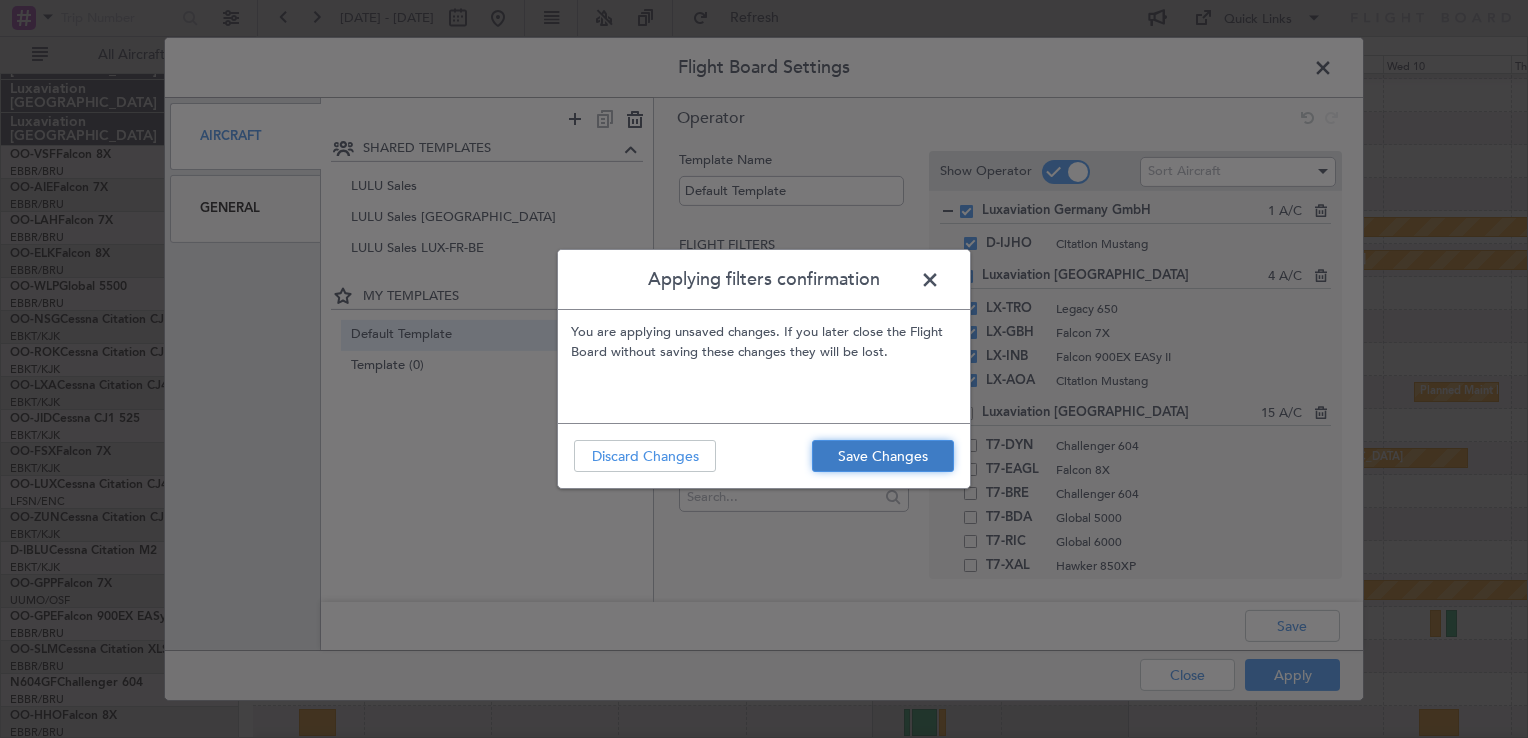 click on "Save Changes" 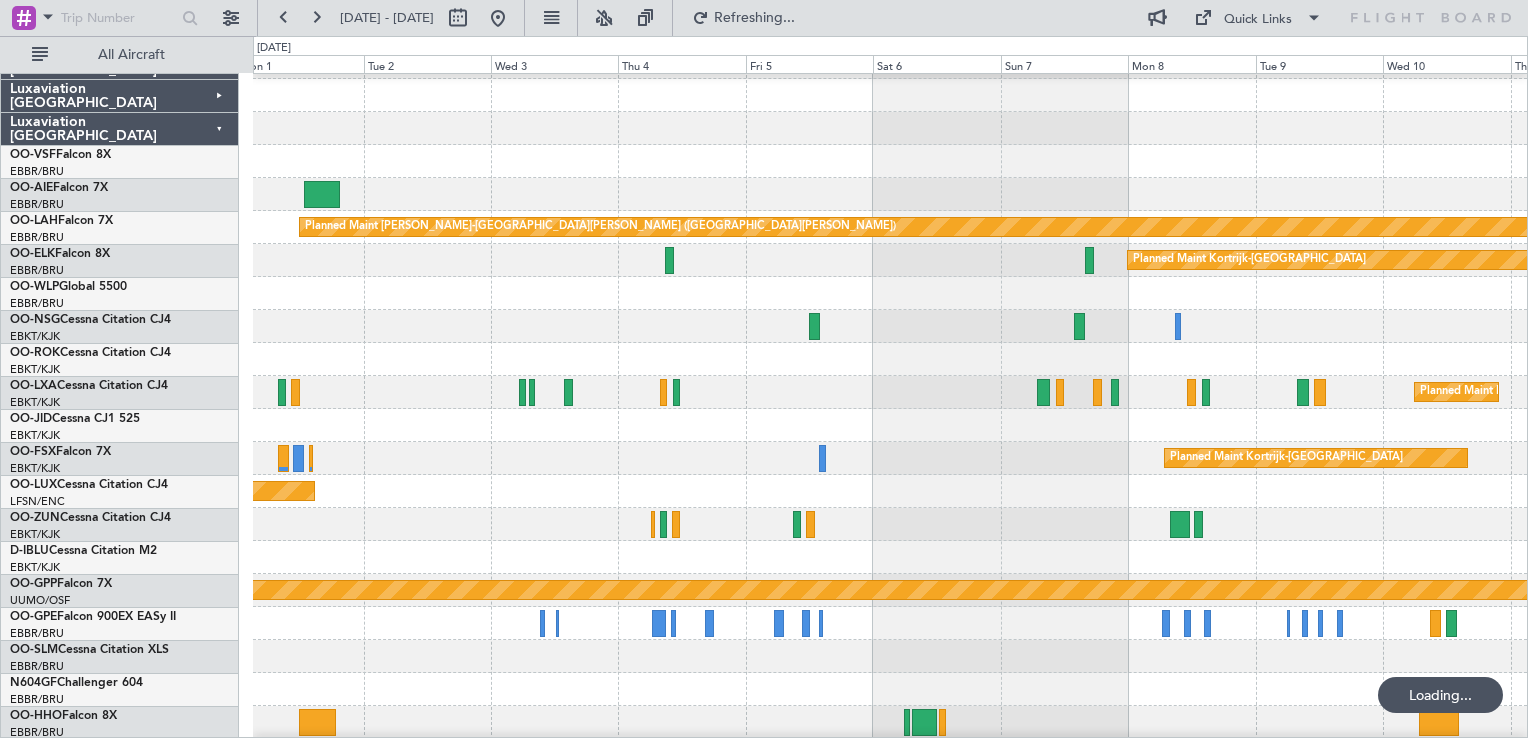 scroll, scrollTop: 0, scrollLeft: 0, axis: both 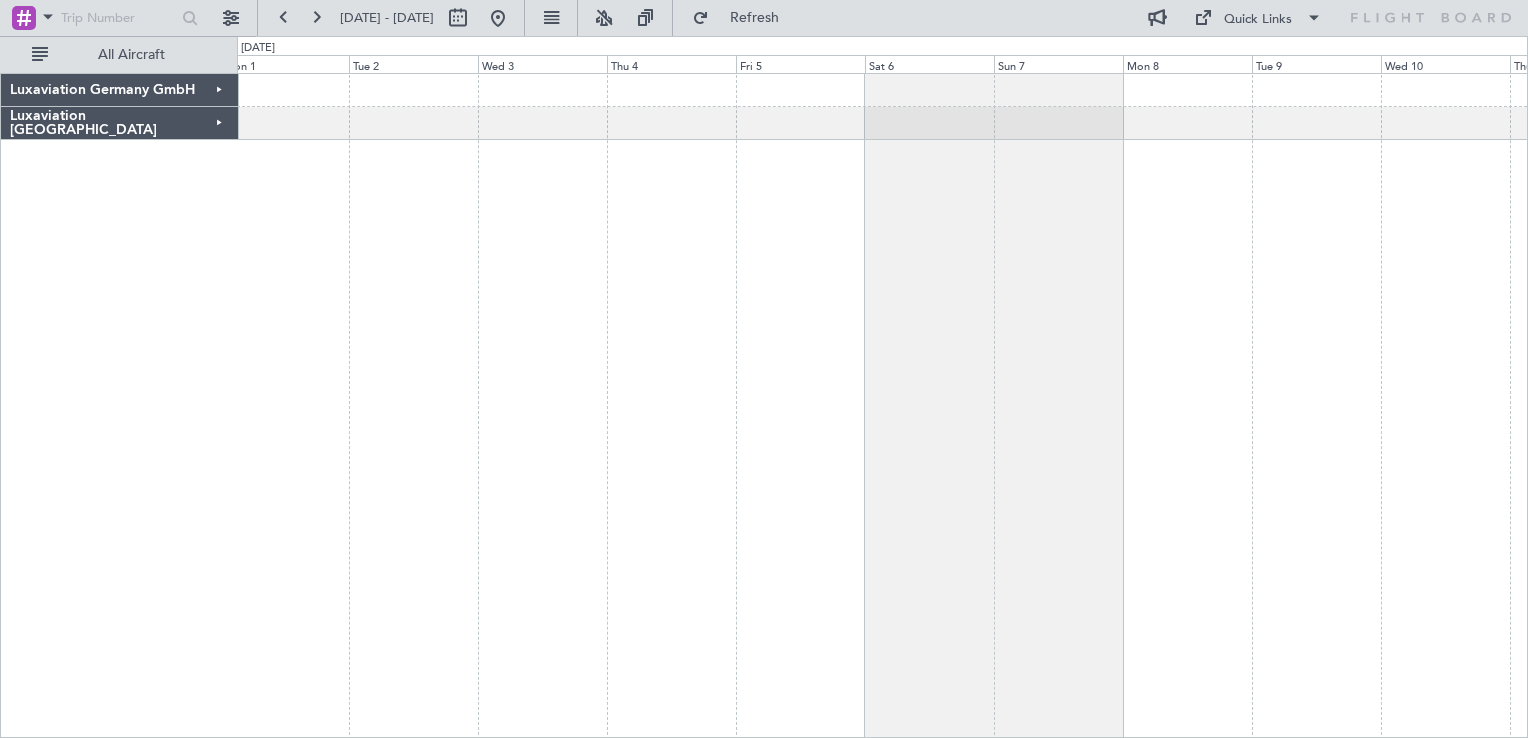 click on "Luxaviation Germany GmbH" 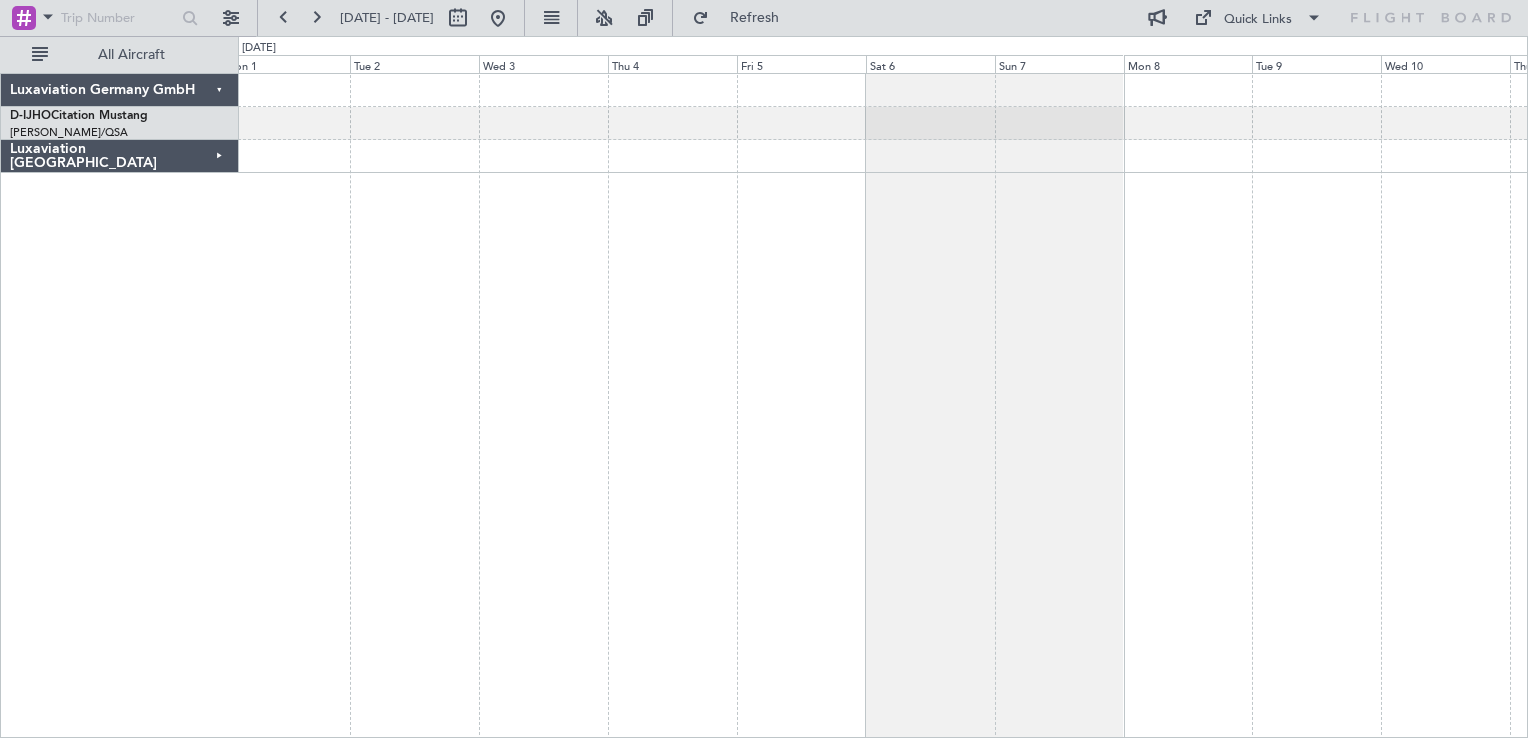 click on "Luxaviation [GEOGRAPHIC_DATA]" 